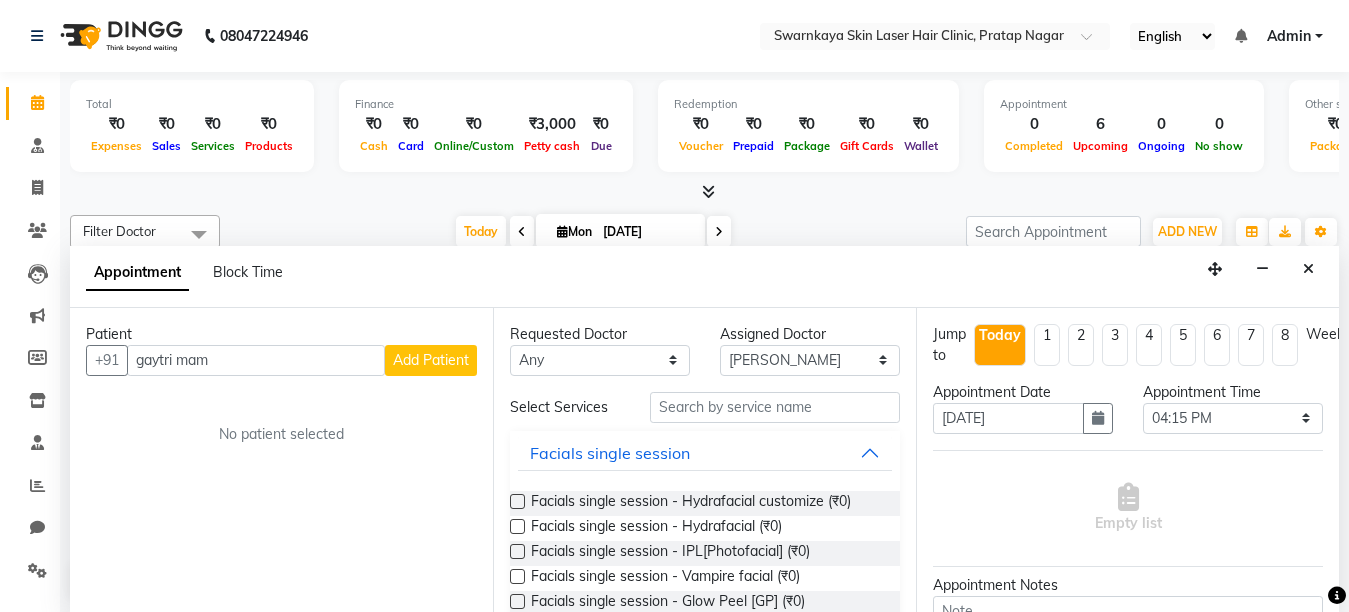 select on "83970" 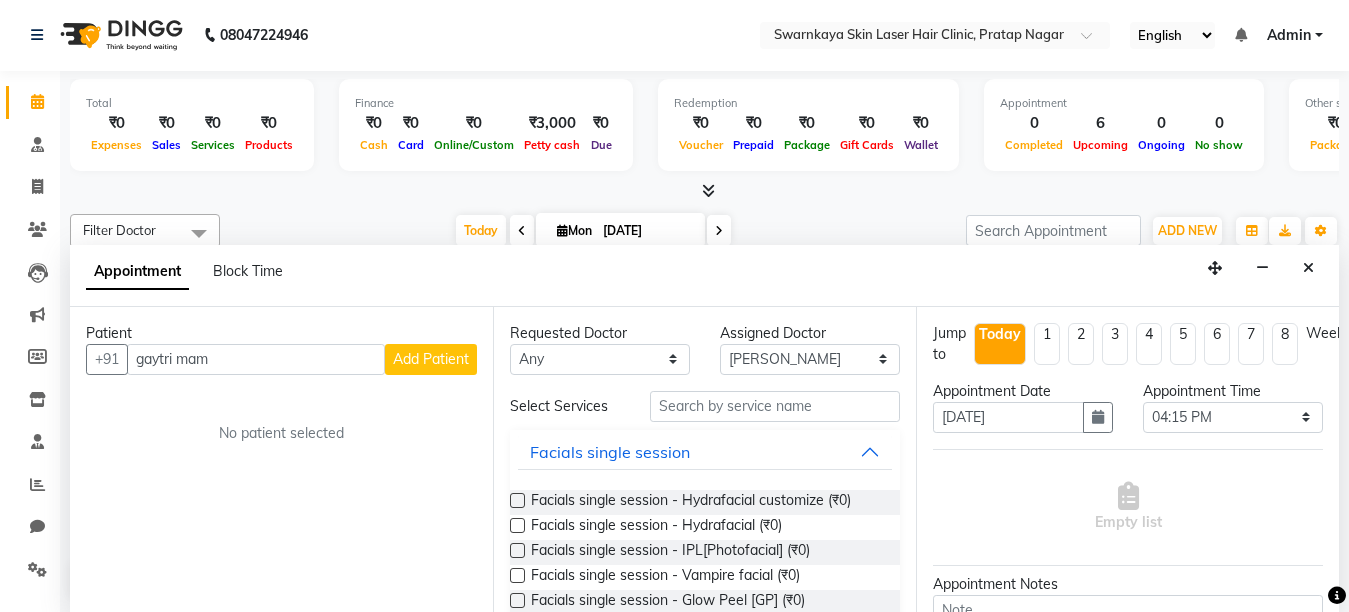 scroll, scrollTop: 0, scrollLeft: 0, axis: both 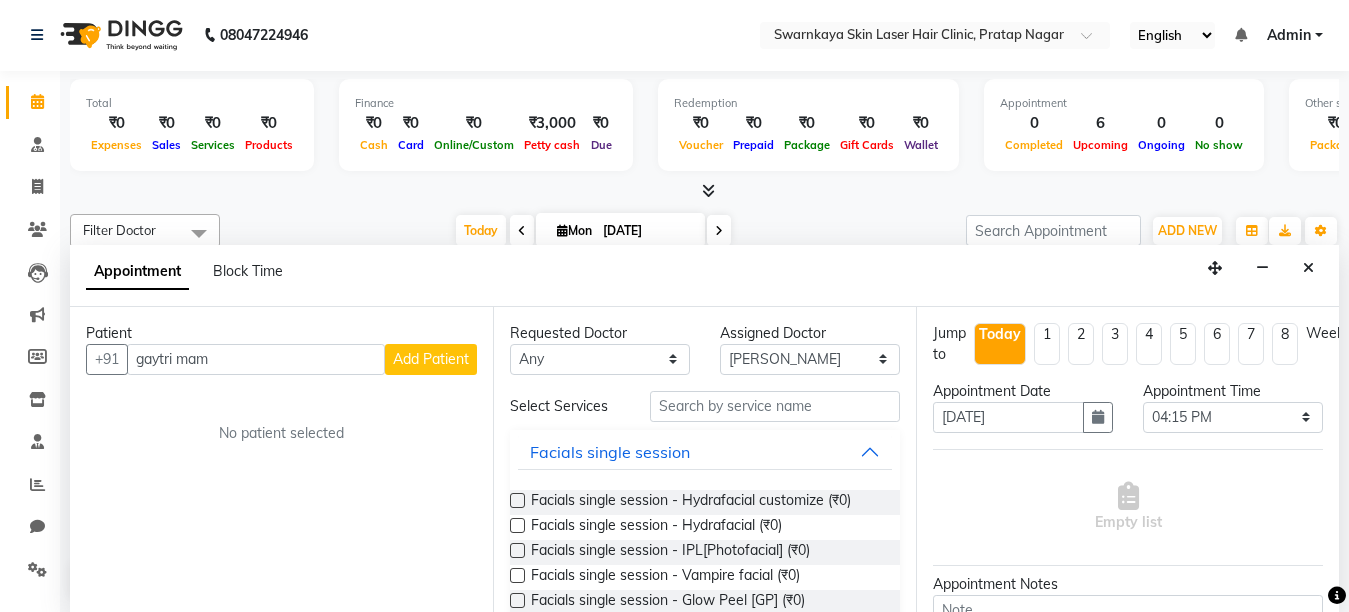 type on "gaytri mam" 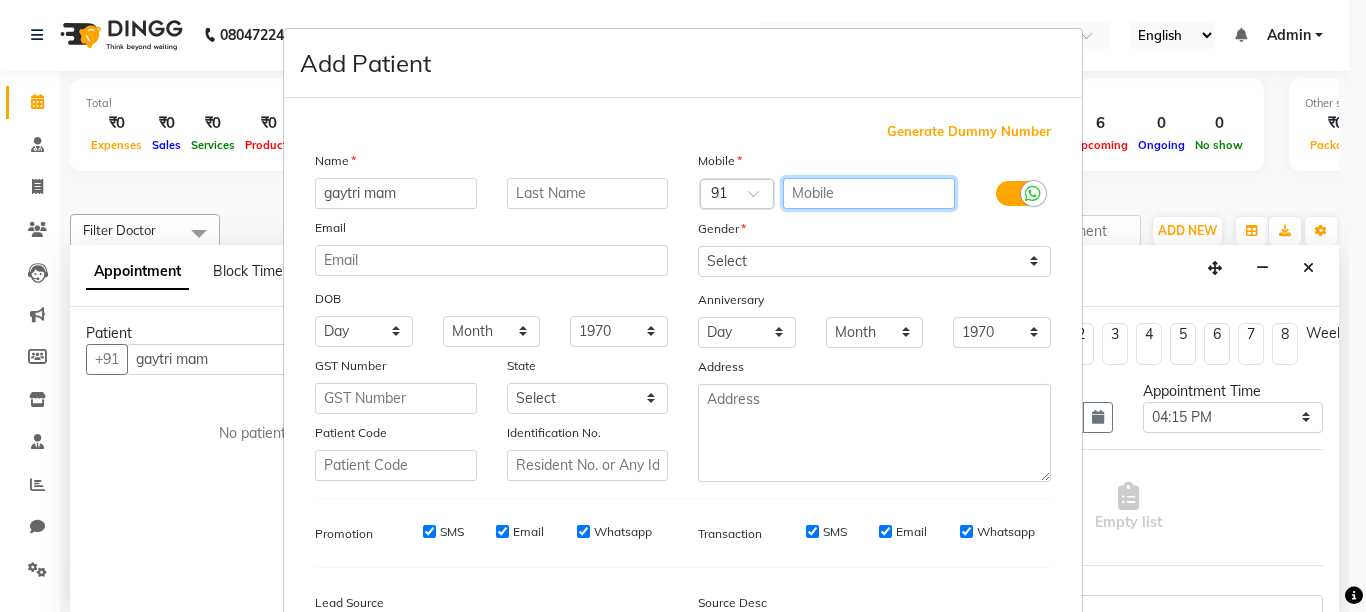 click at bounding box center (869, 193) 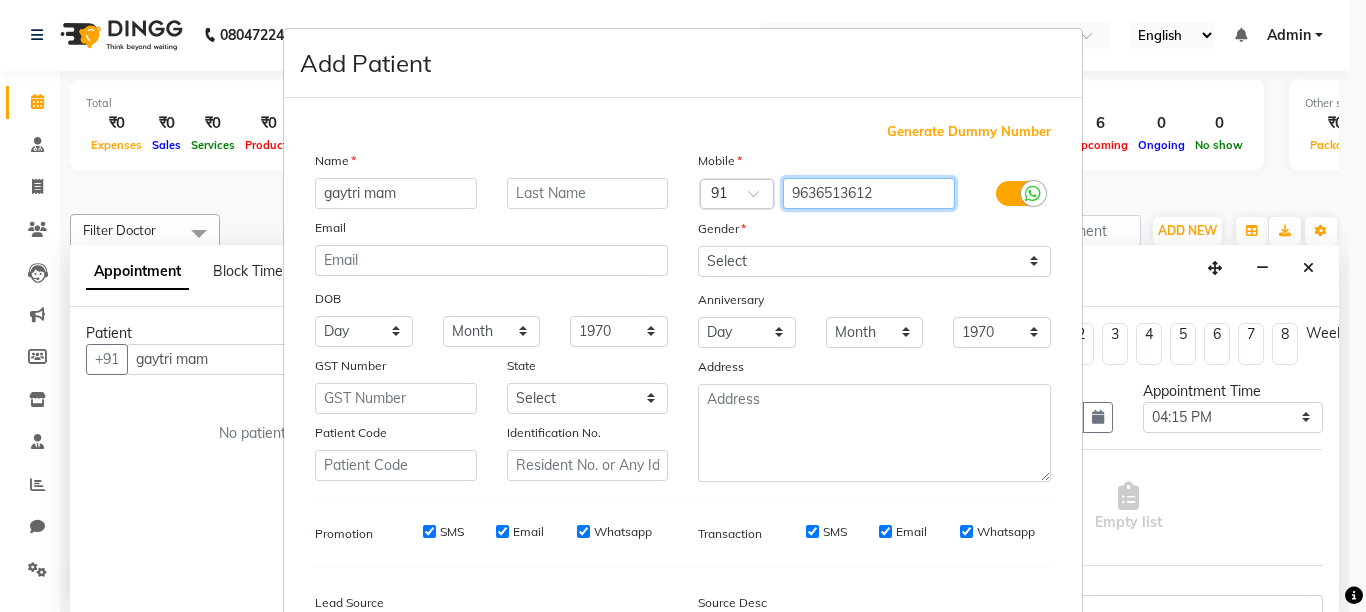 type on "9636513612" 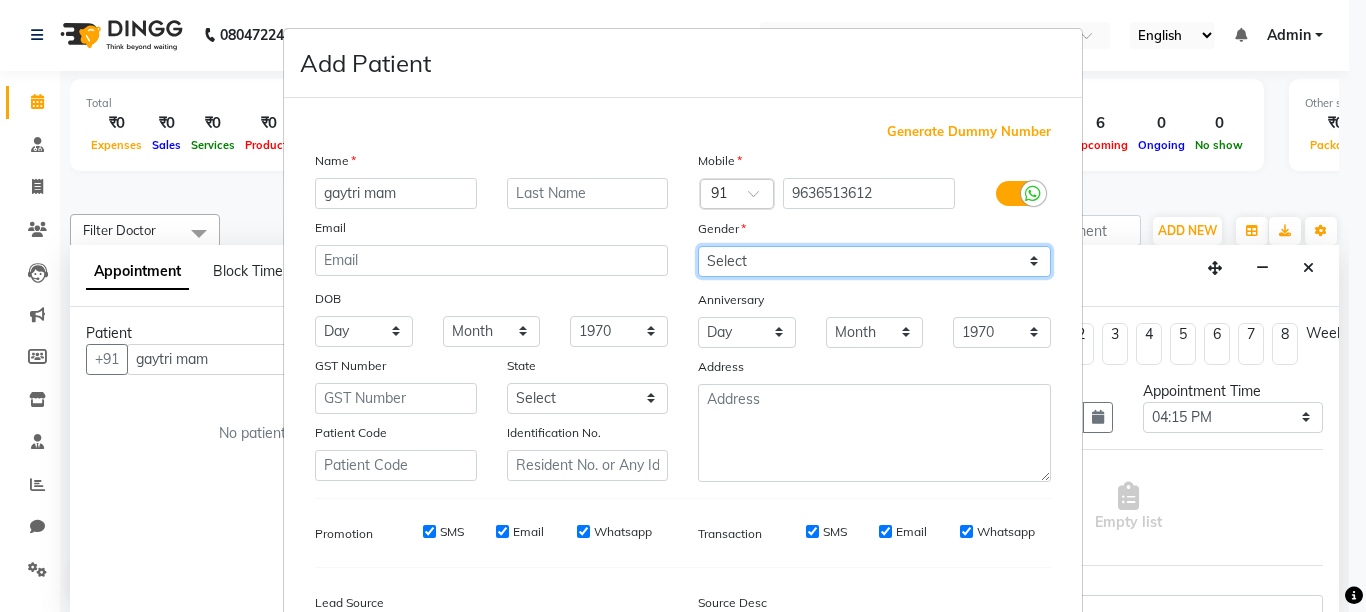 click on "Select [DEMOGRAPHIC_DATA] [DEMOGRAPHIC_DATA] Other Prefer Not To Say" at bounding box center (874, 261) 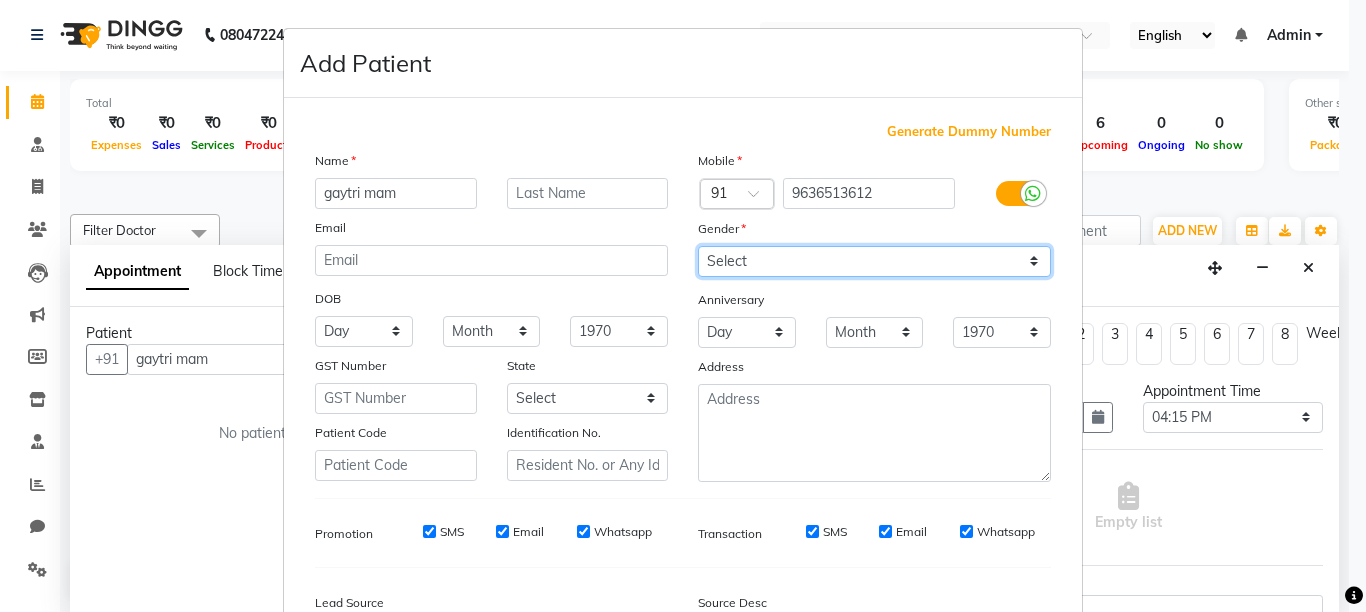 select on "[DEMOGRAPHIC_DATA]" 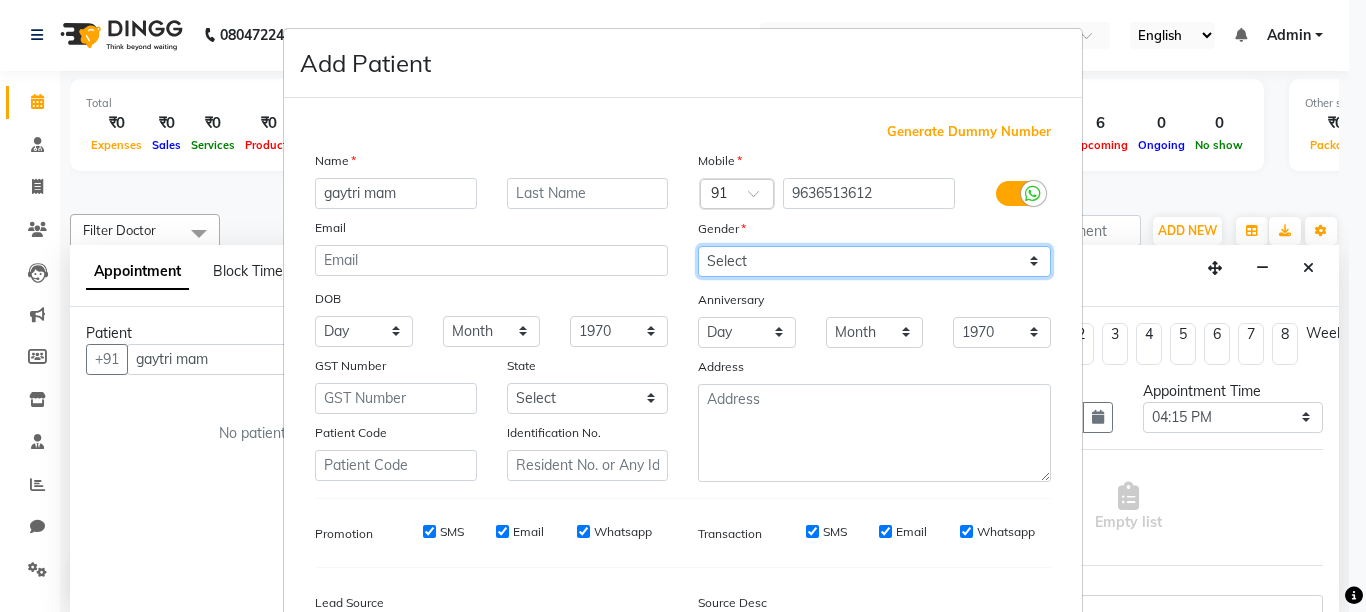 click on "Select [DEMOGRAPHIC_DATA] [DEMOGRAPHIC_DATA] Other Prefer Not To Say" at bounding box center (874, 261) 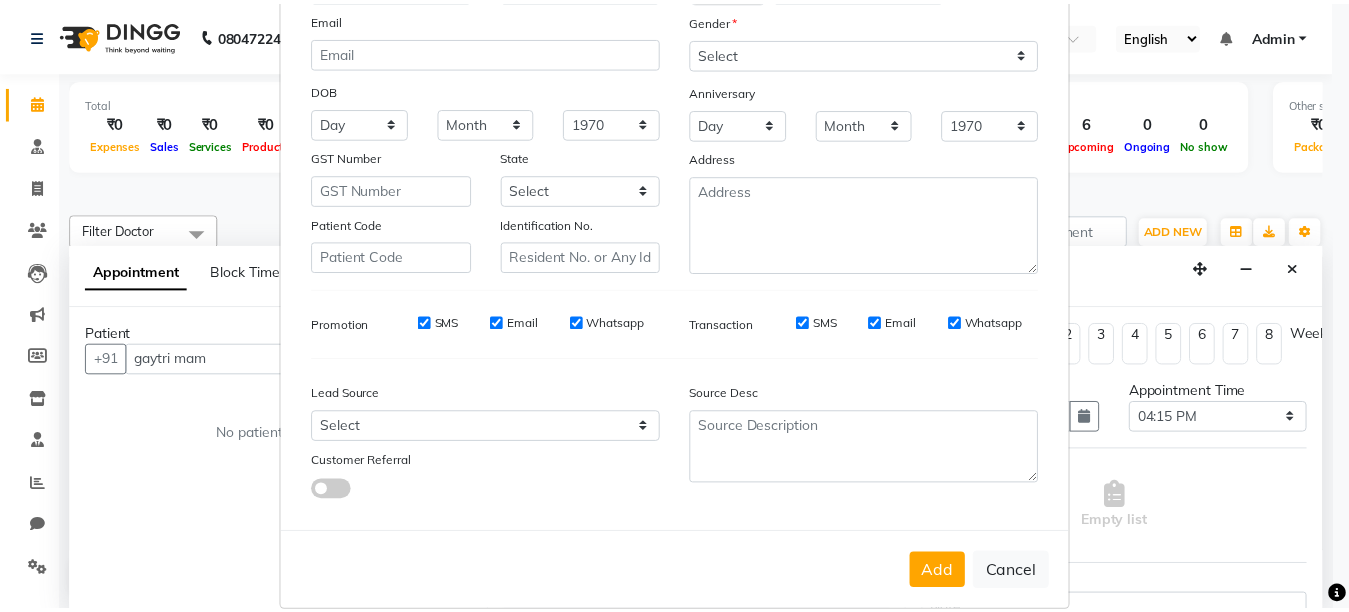 scroll, scrollTop: 237, scrollLeft: 0, axis: vertical 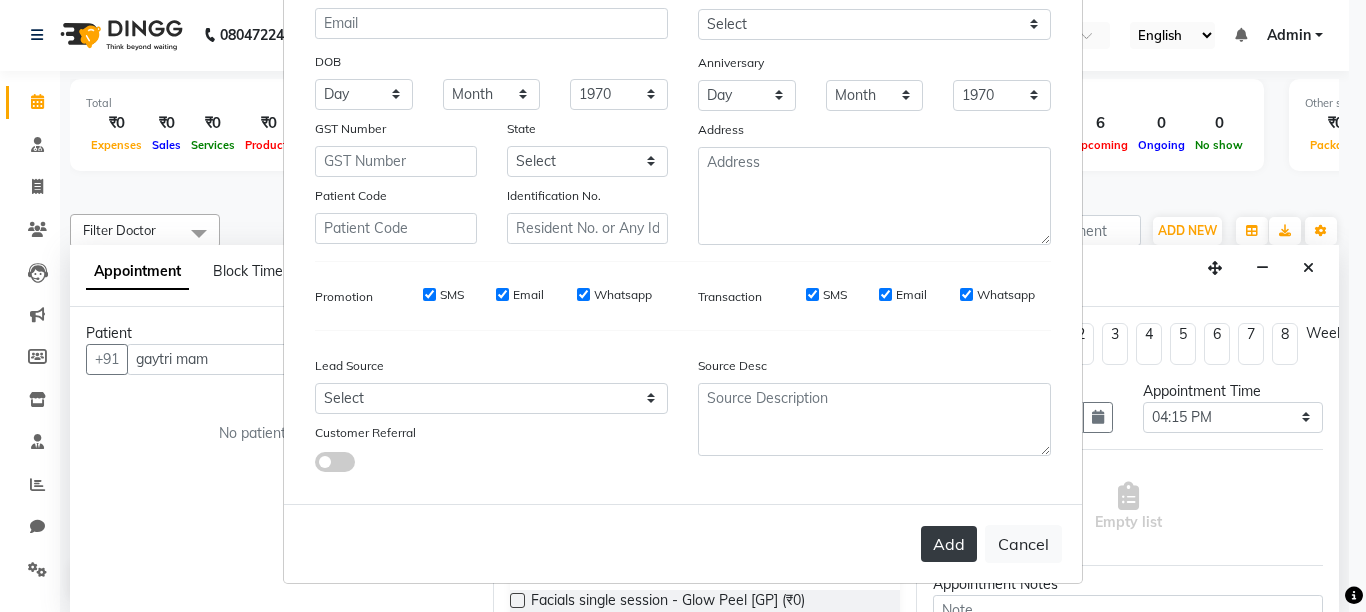 click on "Add" at bounding box center (949, 544) 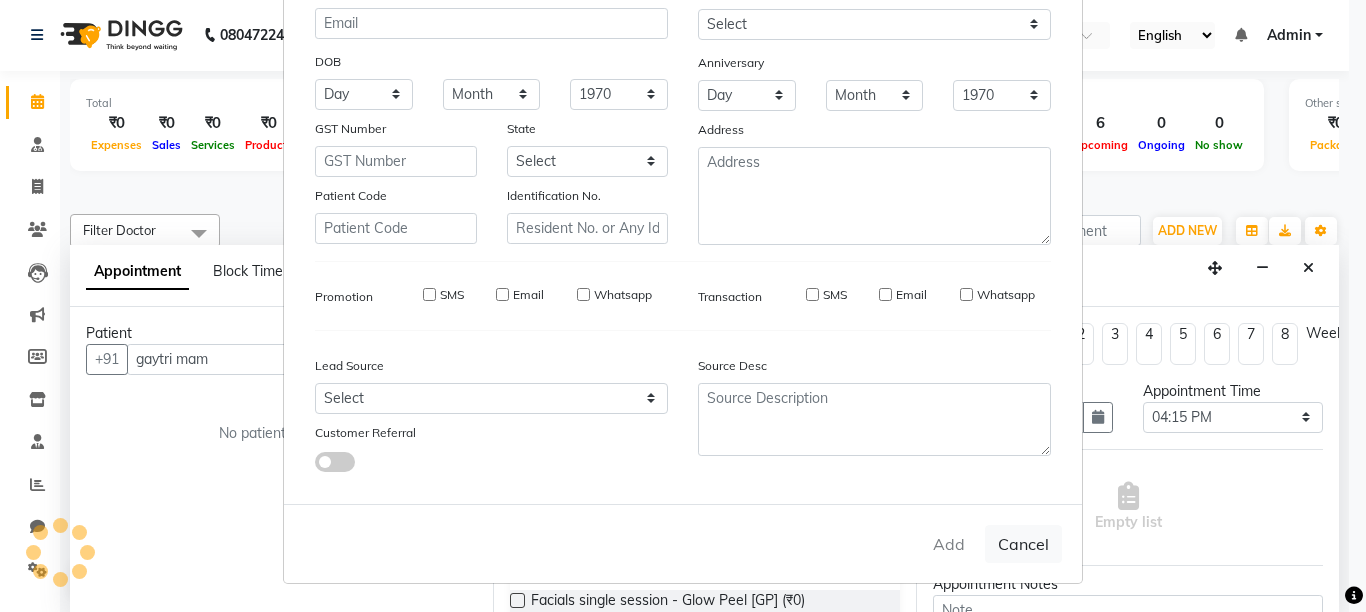 type on "9636513612" 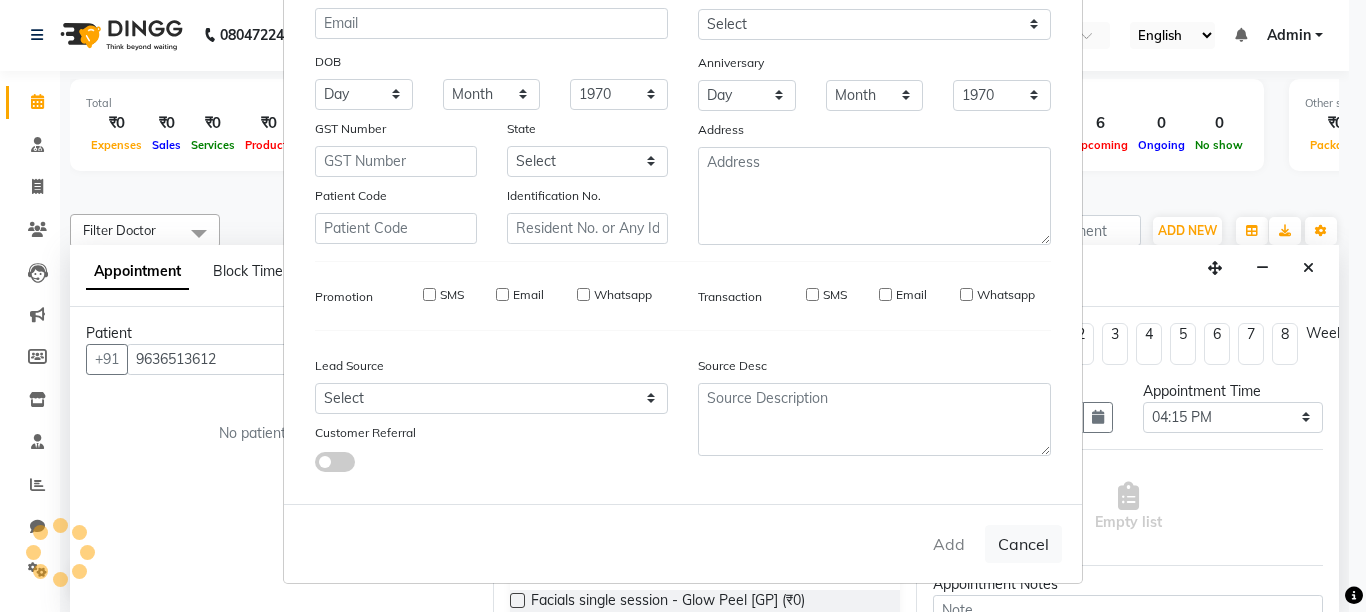 type 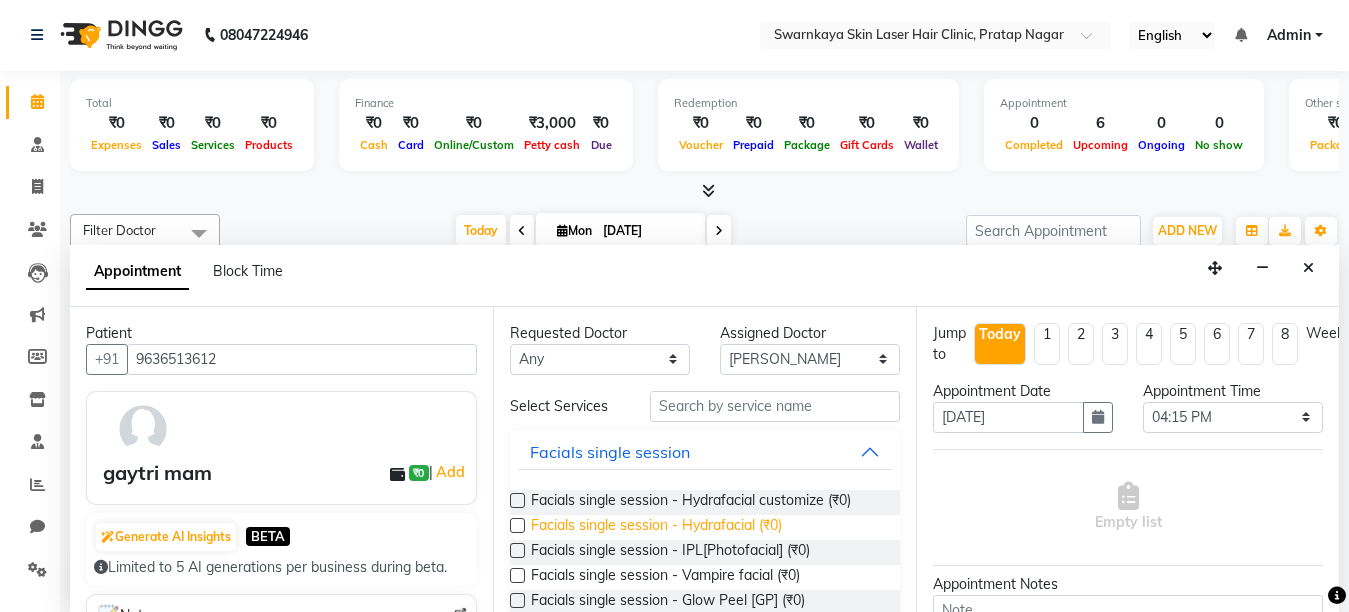 click on "Facials single session - Hydrafacial (₹0)" at bounding box center [656, 527] 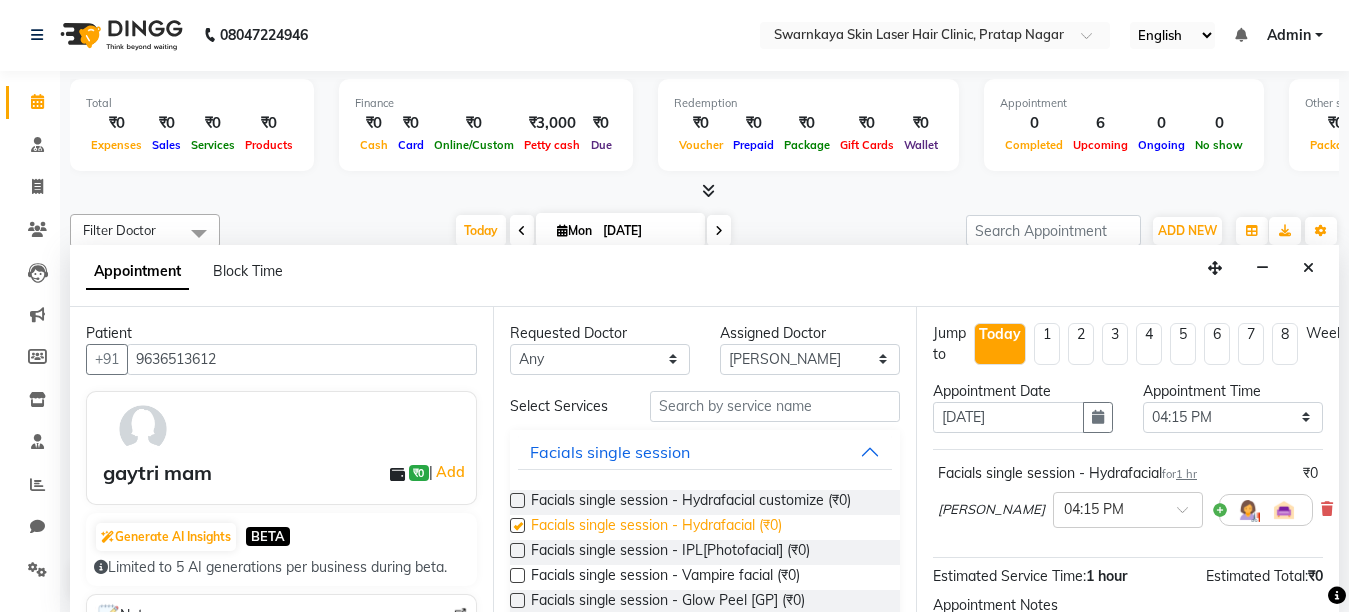 checkbox on "false" 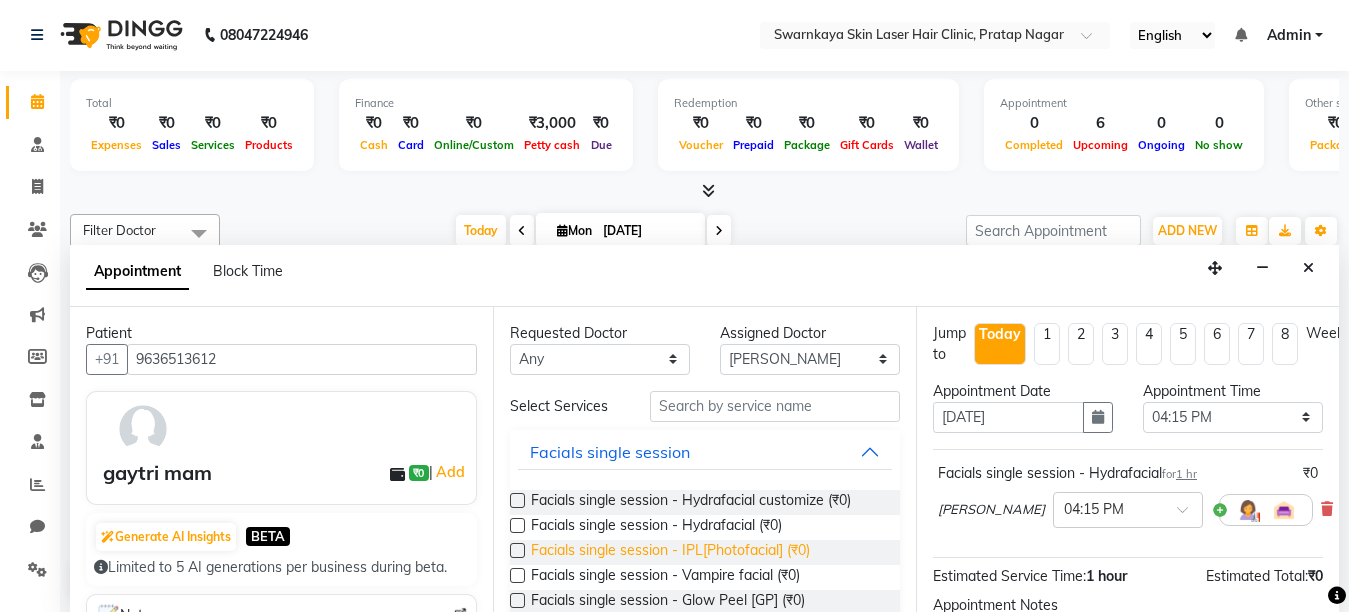 click on "Facials single session - IPL[Photofacial] (₹0)" at bounding box center [670, 552] 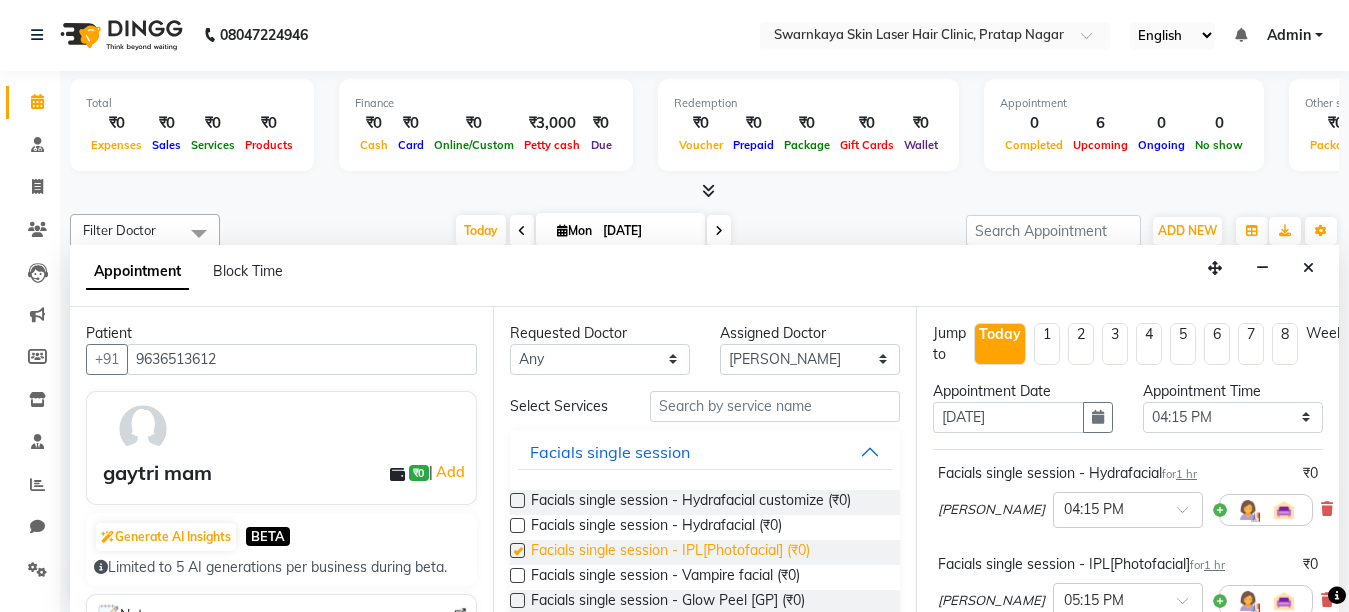 checkbox on "false" 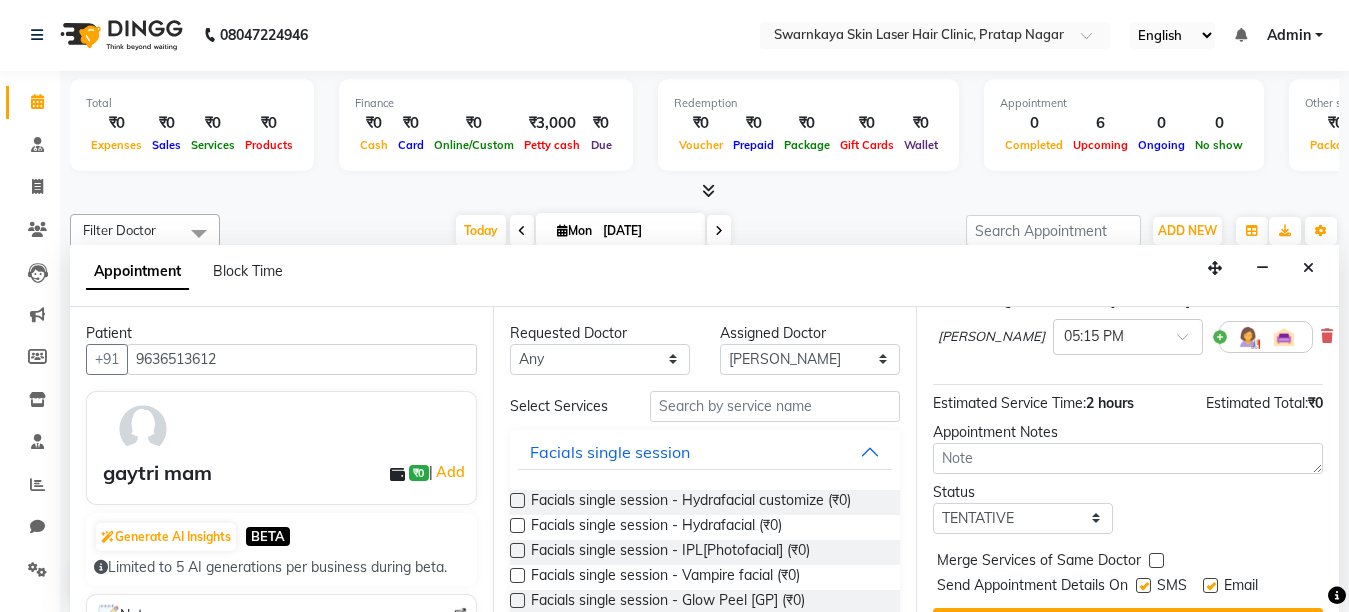 scroll, scrollTop: 329, scrollLeft: 0, axis: vertical 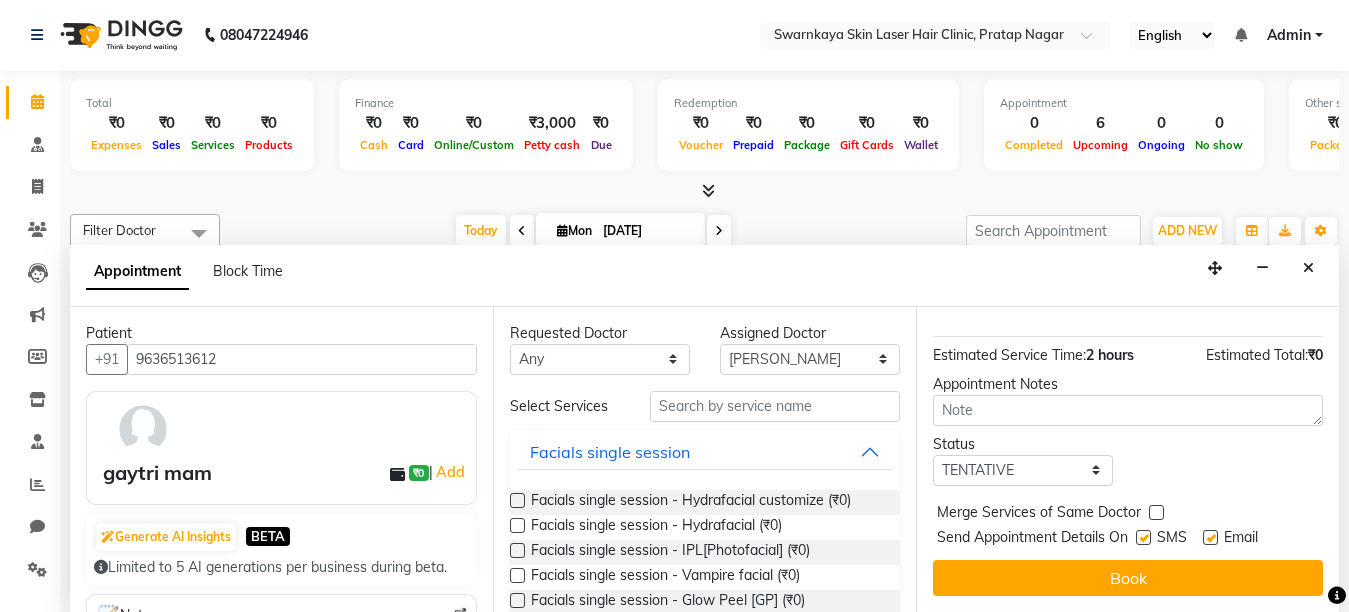 click at bounding box center [1209, 539] 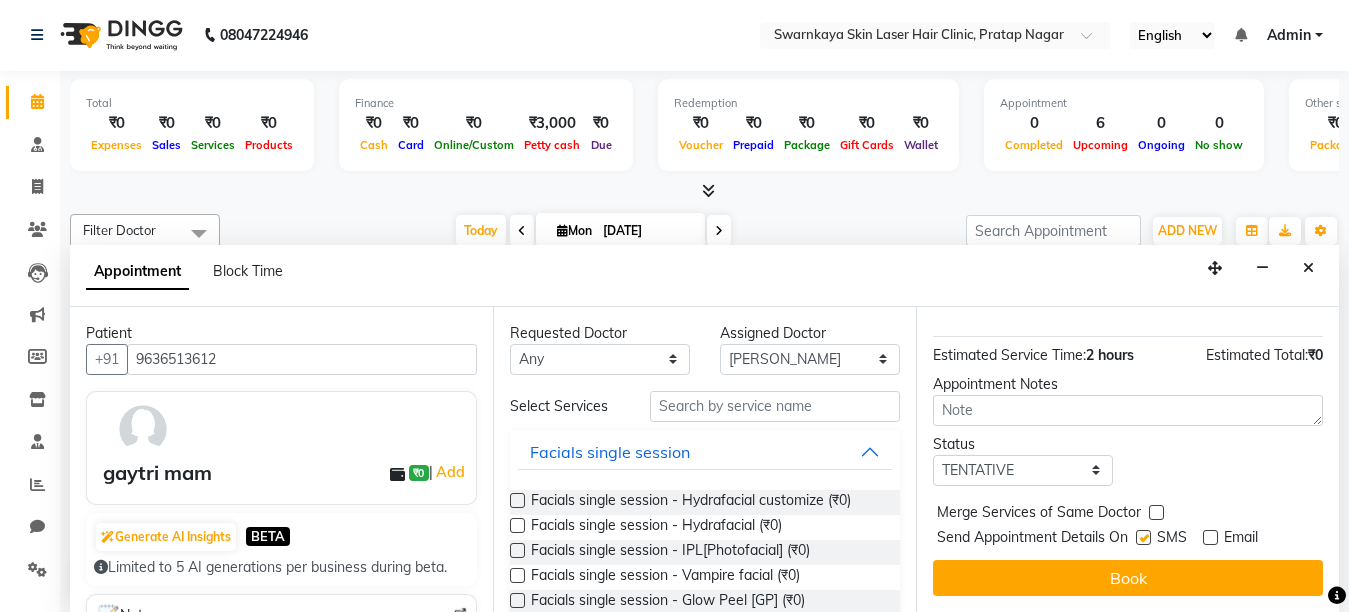 click at bounding box center [1143, 537] 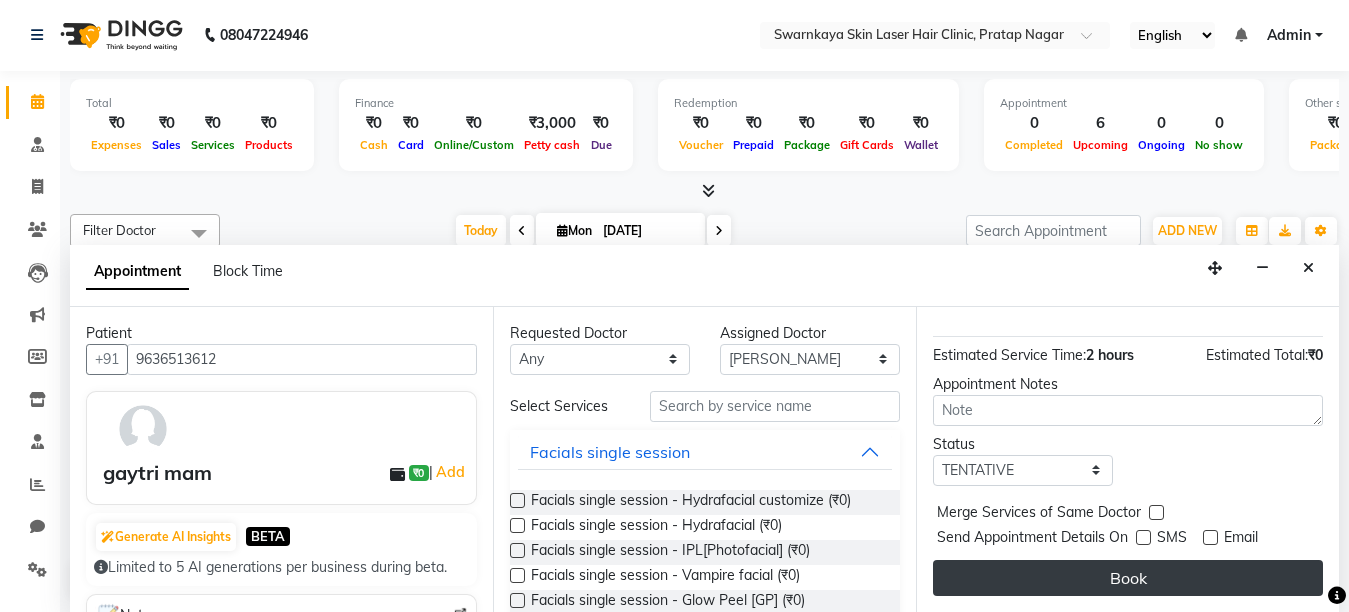 click on "Book" at bounding box center [1128, 578] 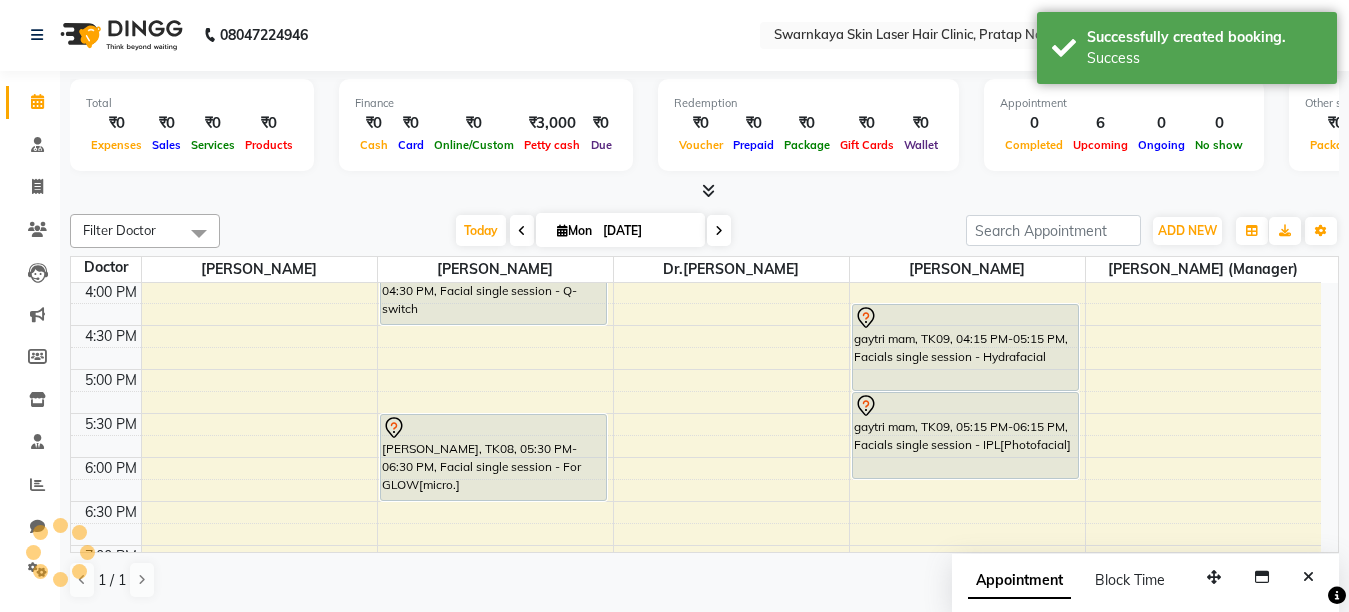 scroll, scrollTop: 0, scrollLeft: 0, axis: both 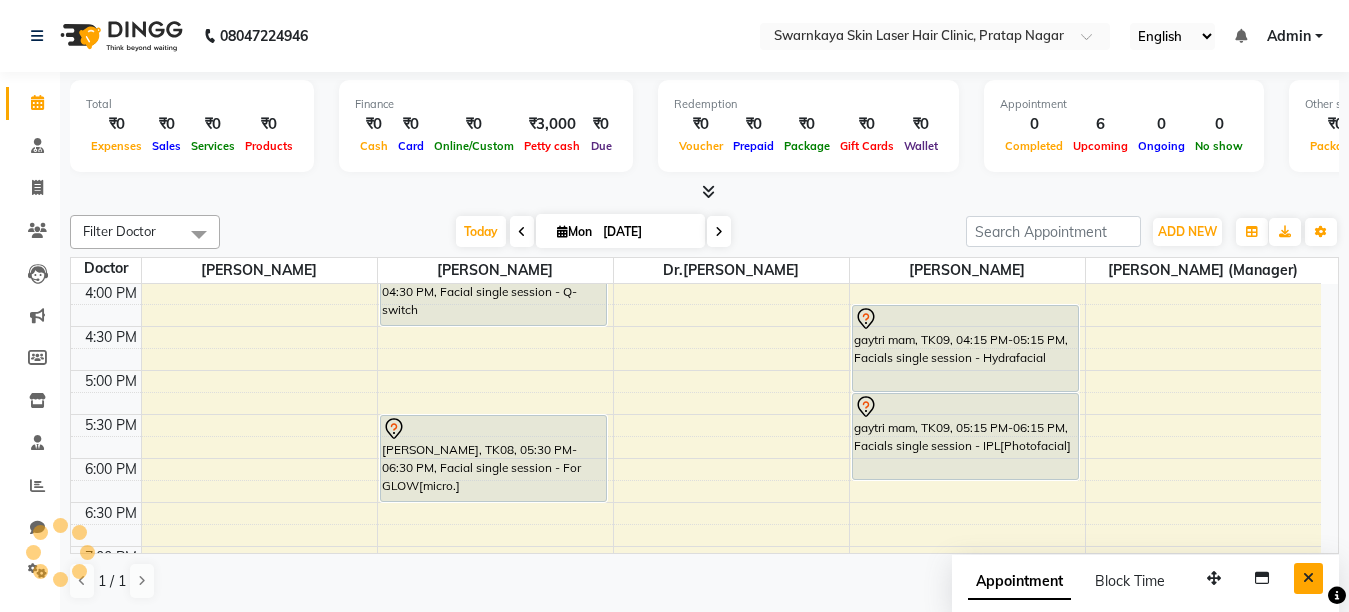 click at bounding box center [1308, 578] 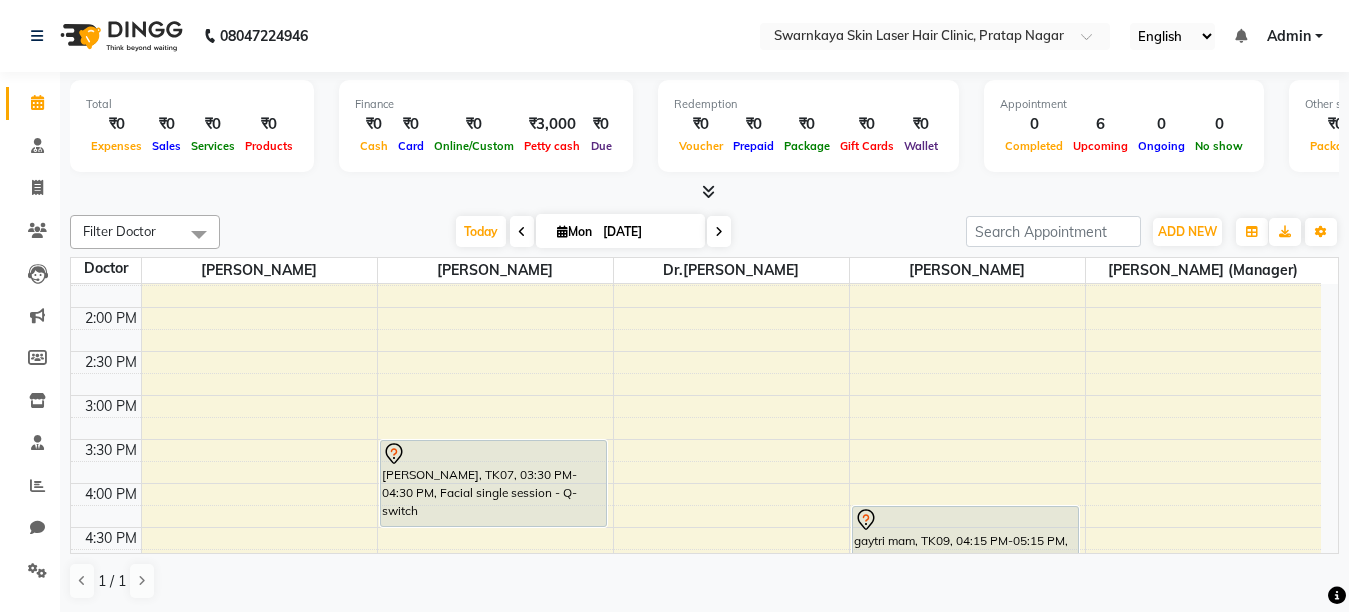 scroll, scrollTop: 289, scrollLeft: 0, axis: vertical 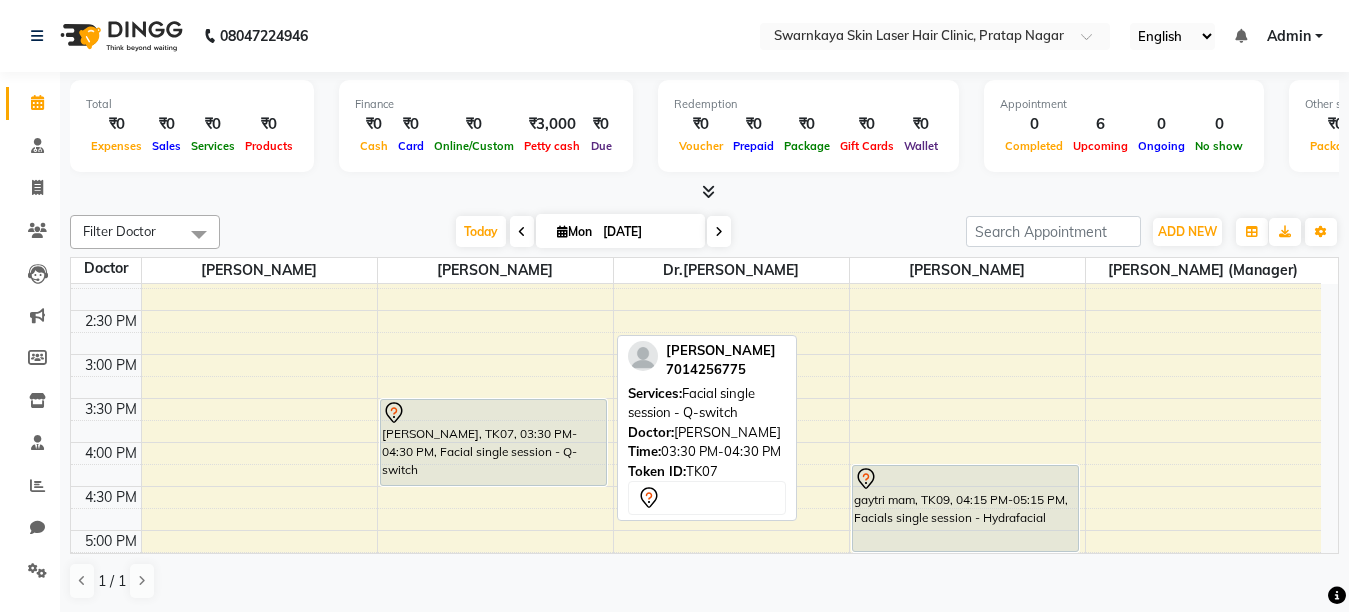 click on "[PERSON_NAME], TK07, 03:30 PM-04:30 PM, Facial single session - Q-switch" at bounding box center (493, 442) 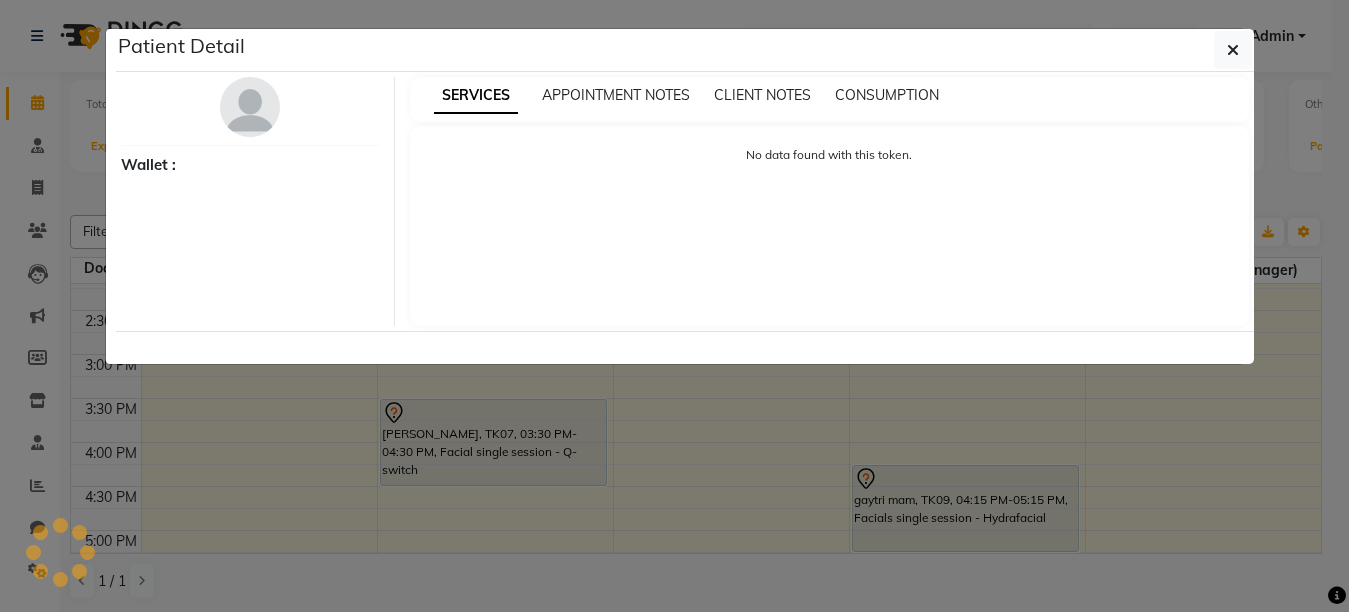 select on "7" 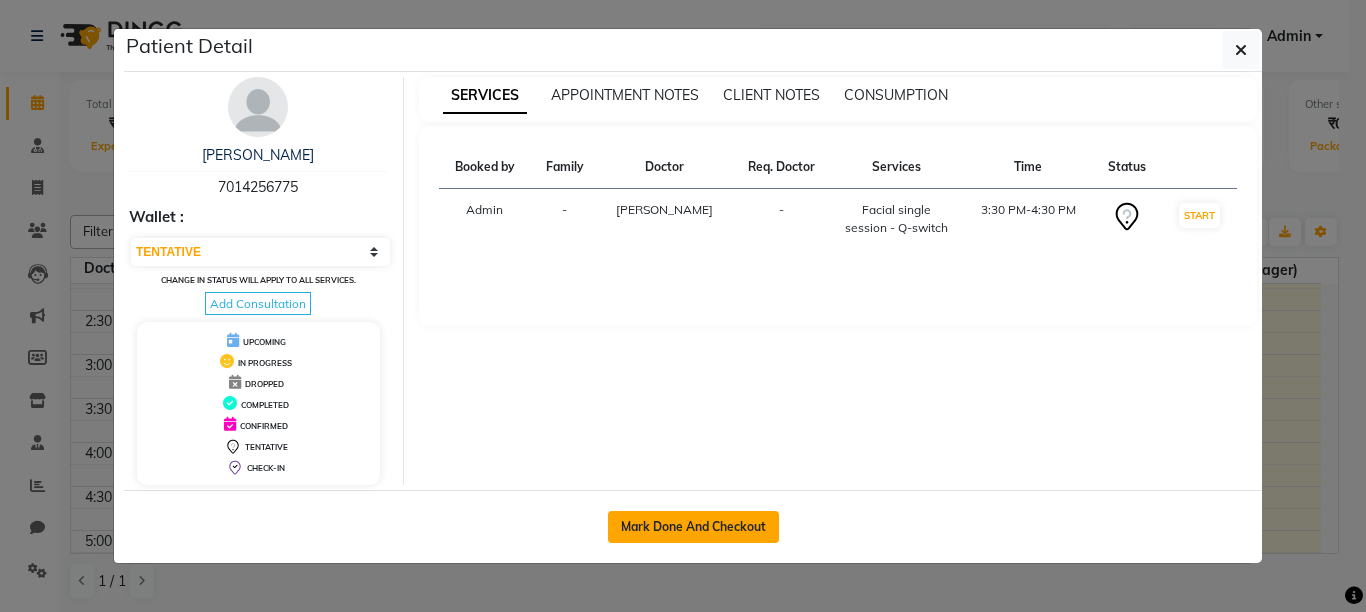 click on "Mark Done And Checkout" 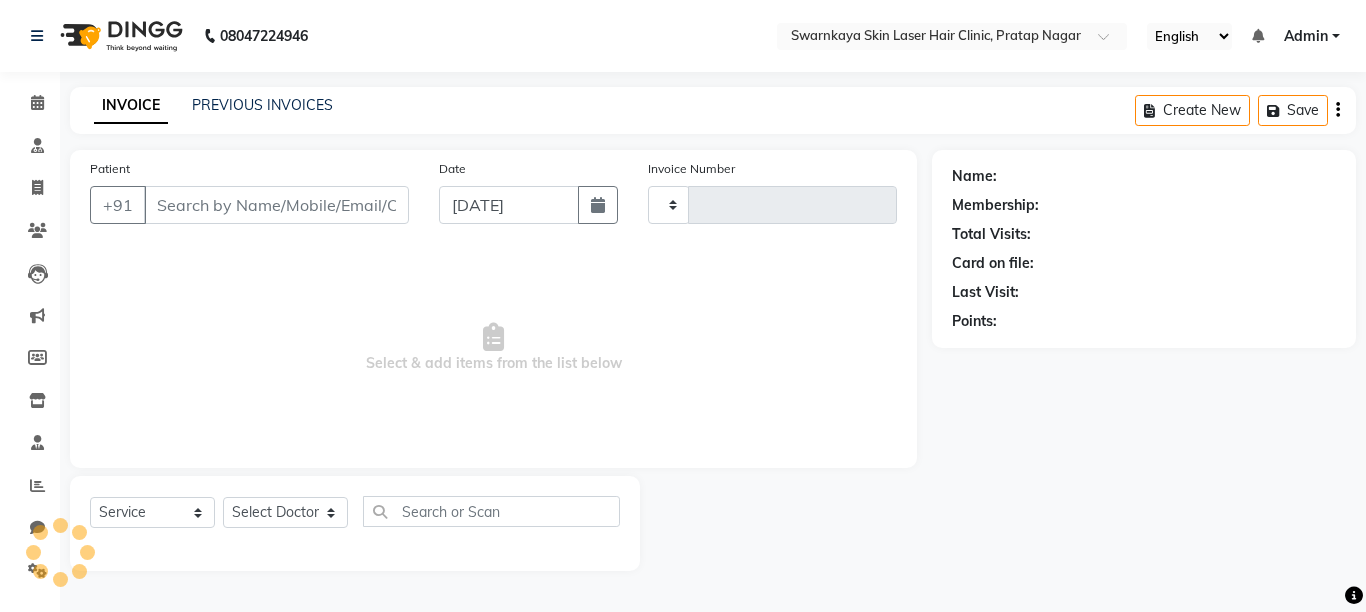type on "0021" 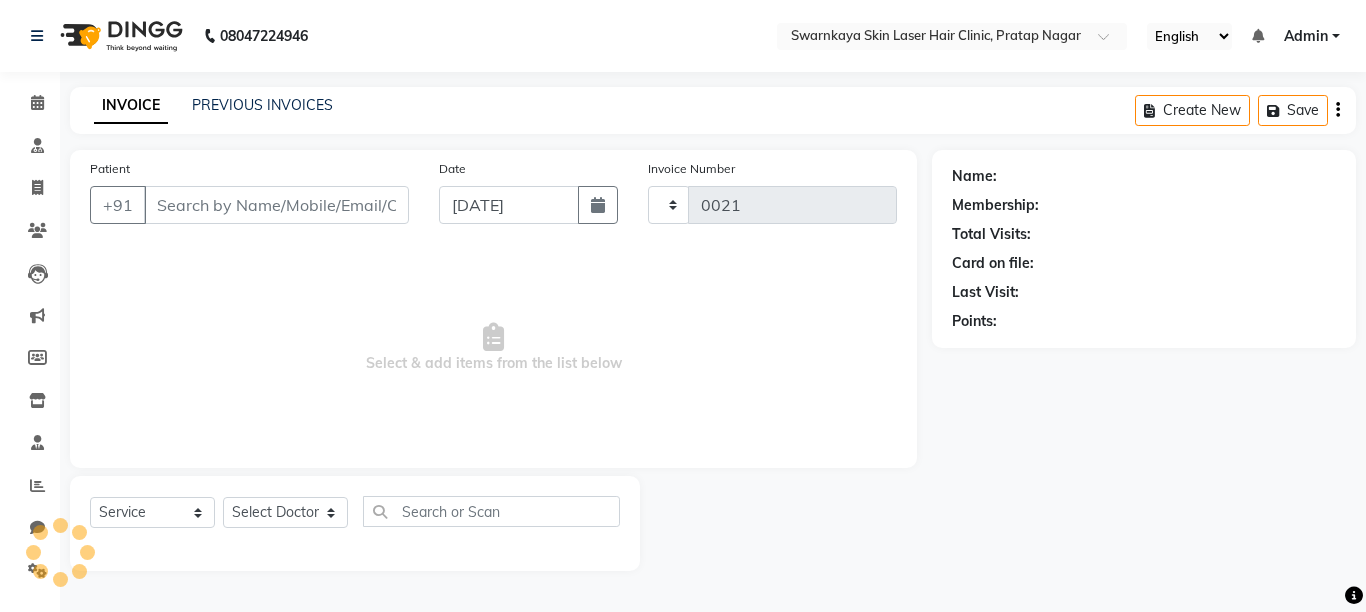 select on "8513" 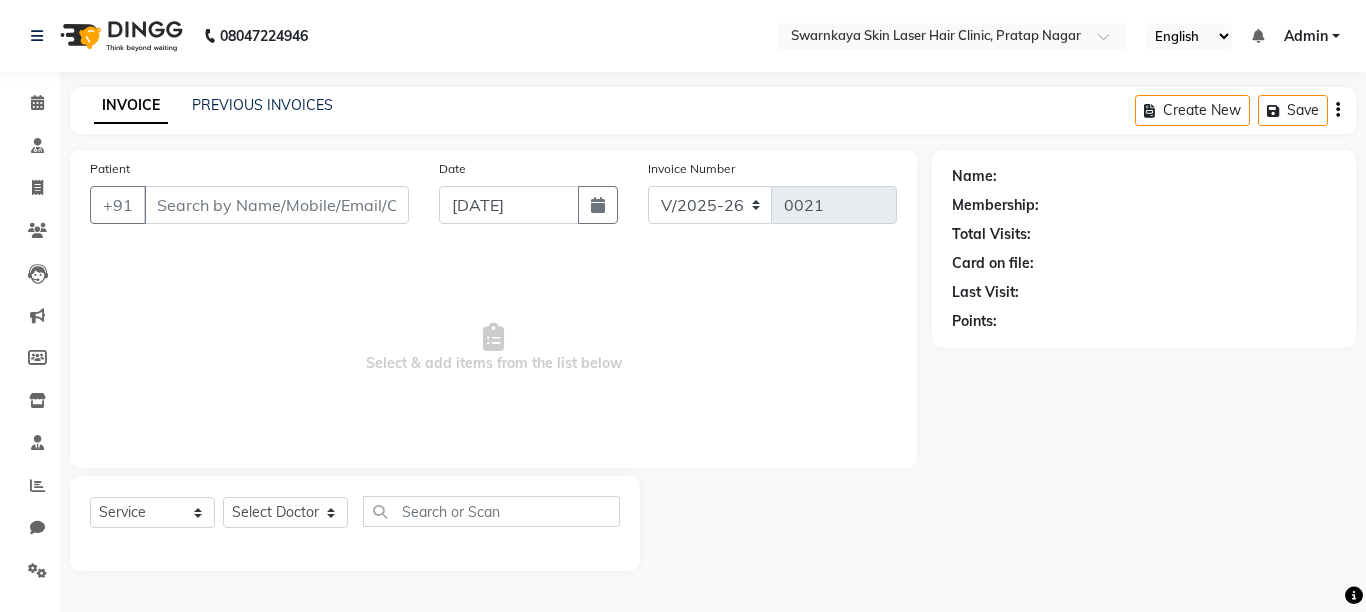 type on "7014256775" 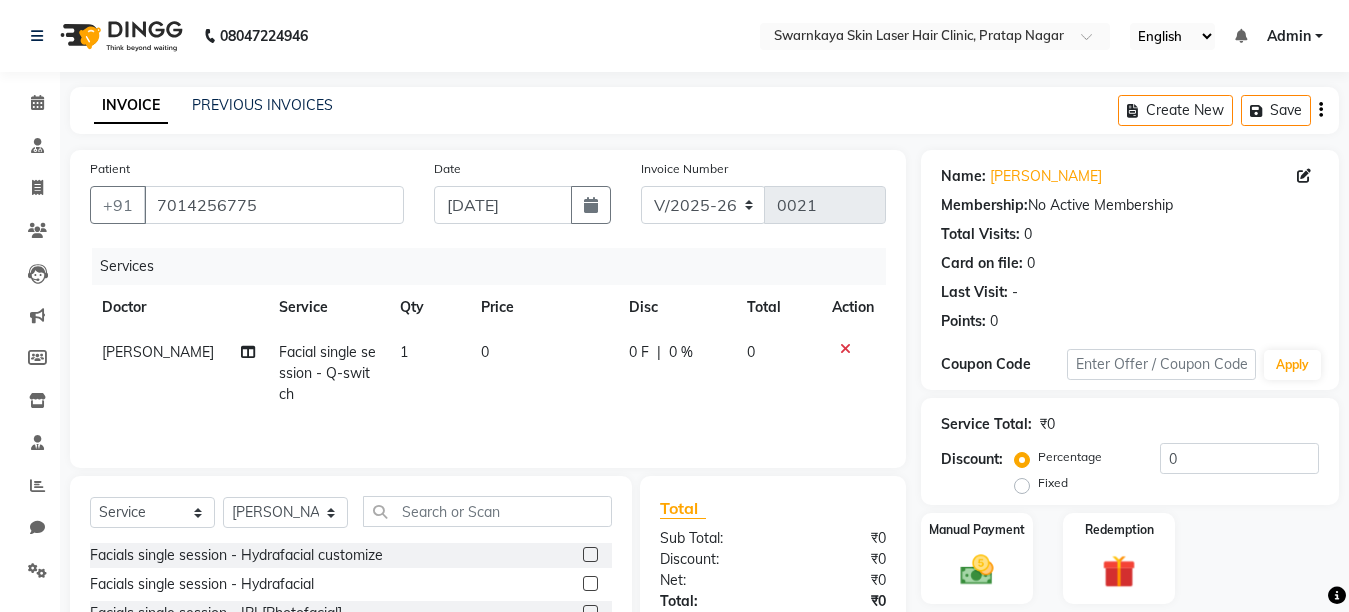 click 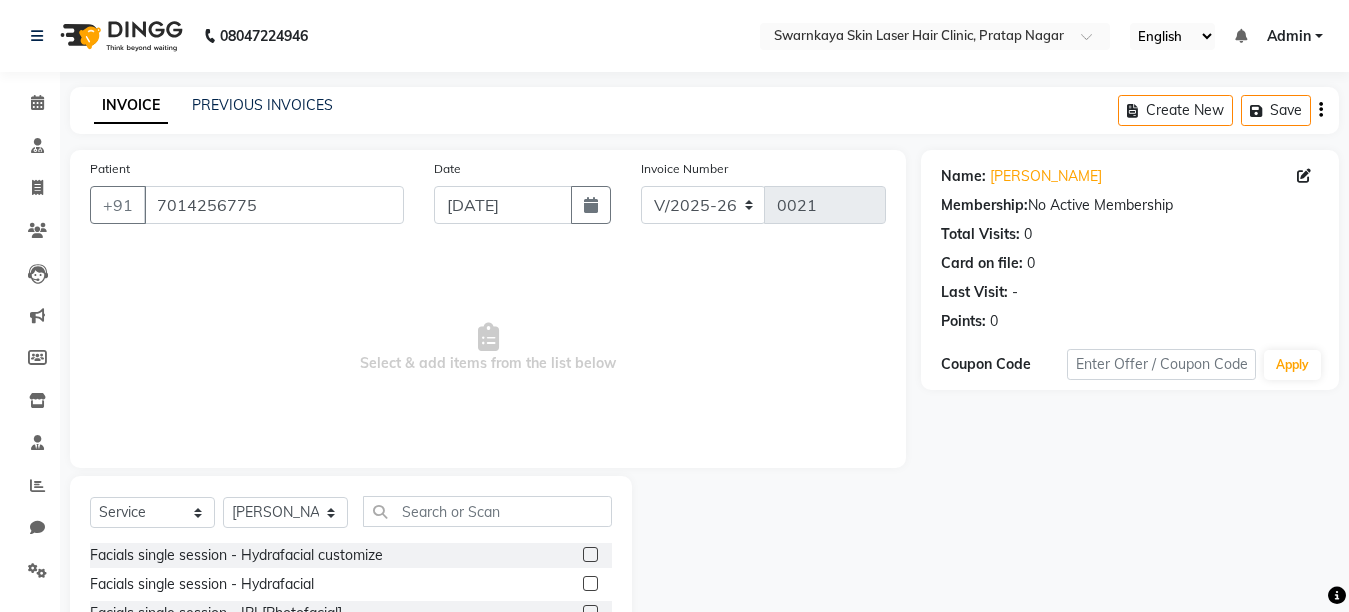scroll, scrollTop: 189, scrollLeft: 0, axis: vertical 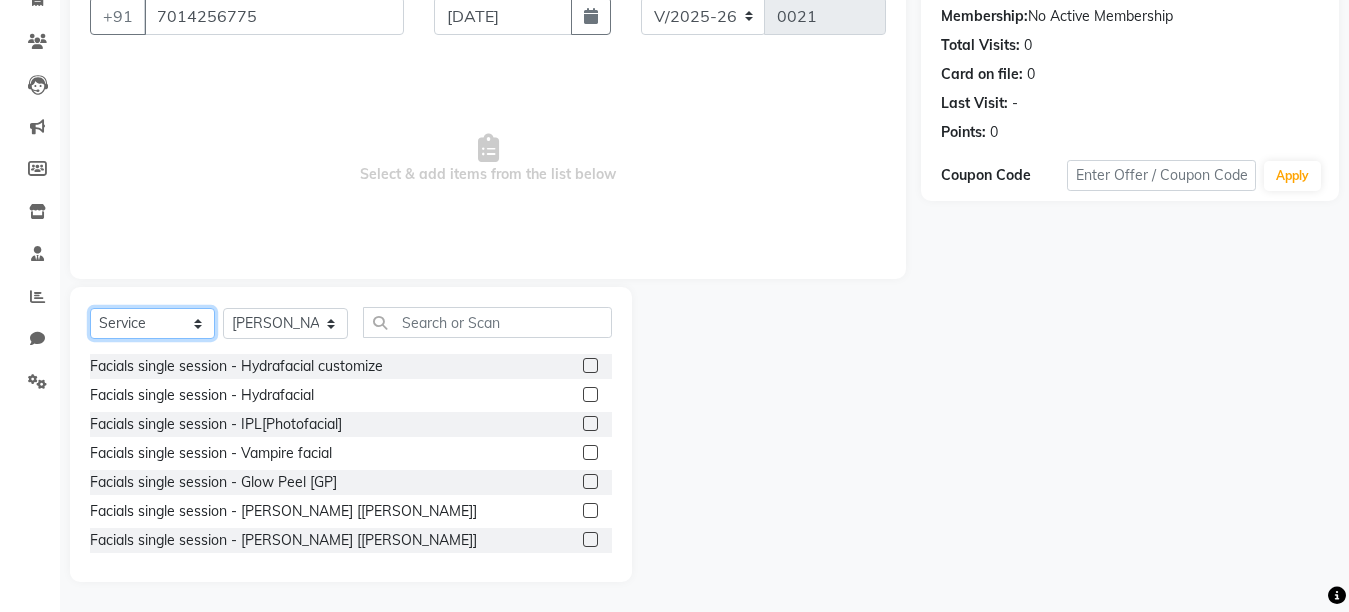click on "Select  Service  Product  Membership  Package Voucher Prepaid Gift Card" 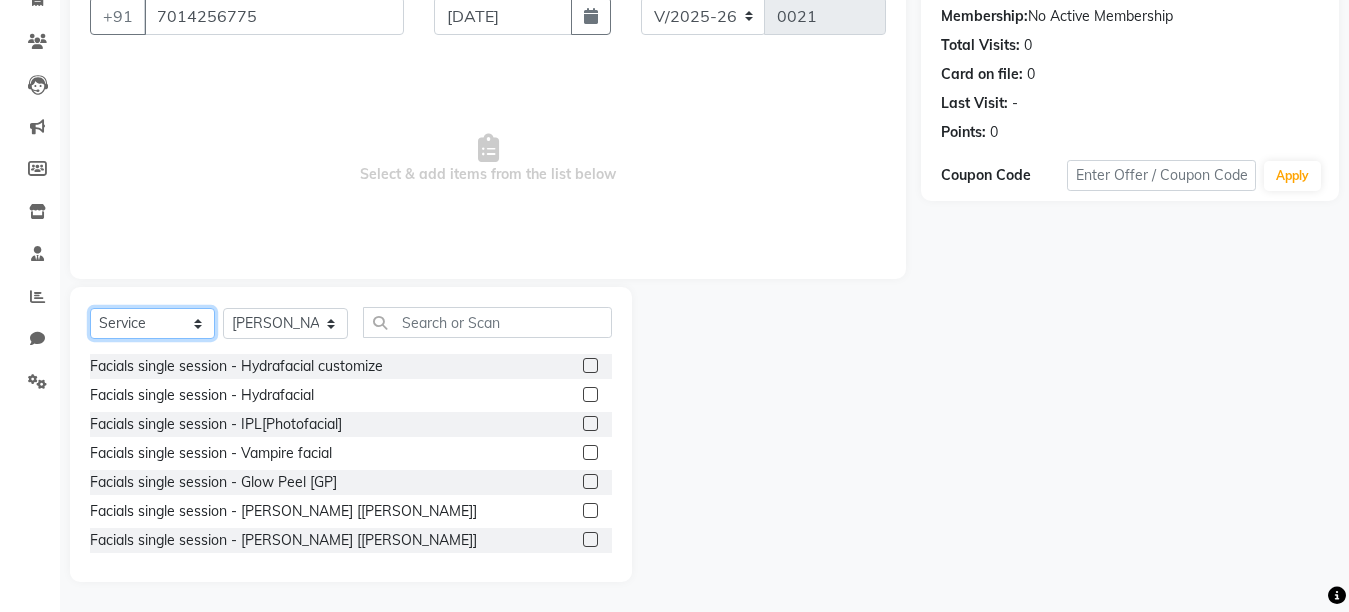 select on "product" 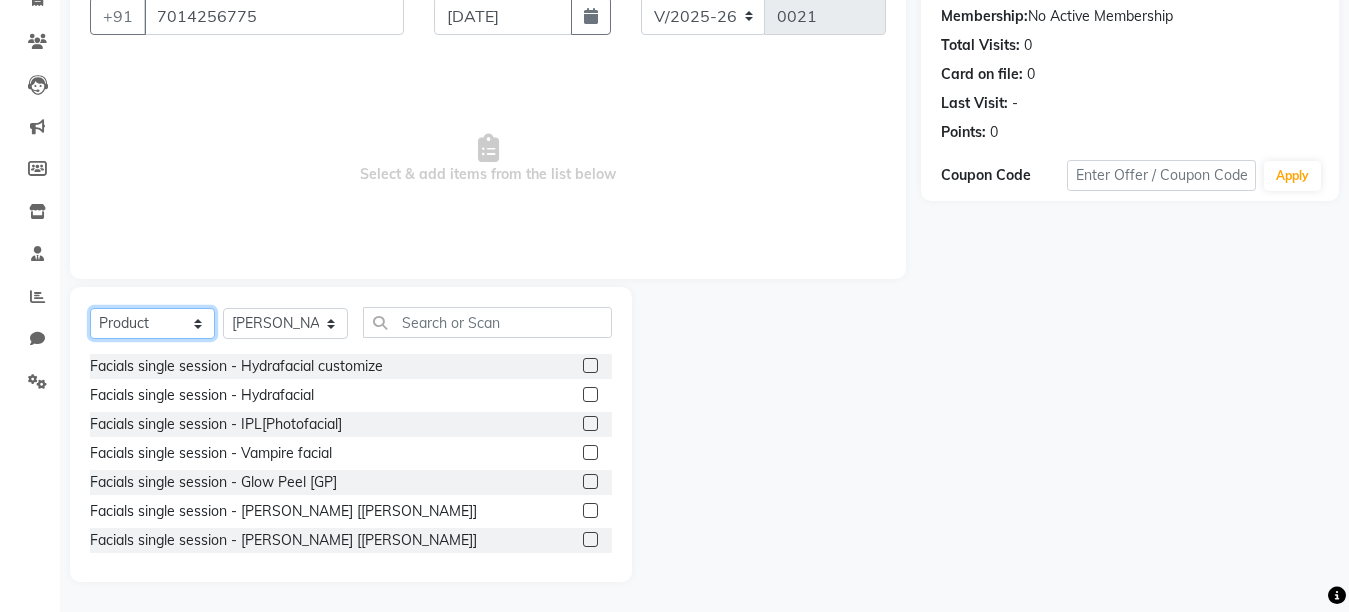 click on "Select  Service  Product  Membership  Package Voucher Prepaid Gift Card" 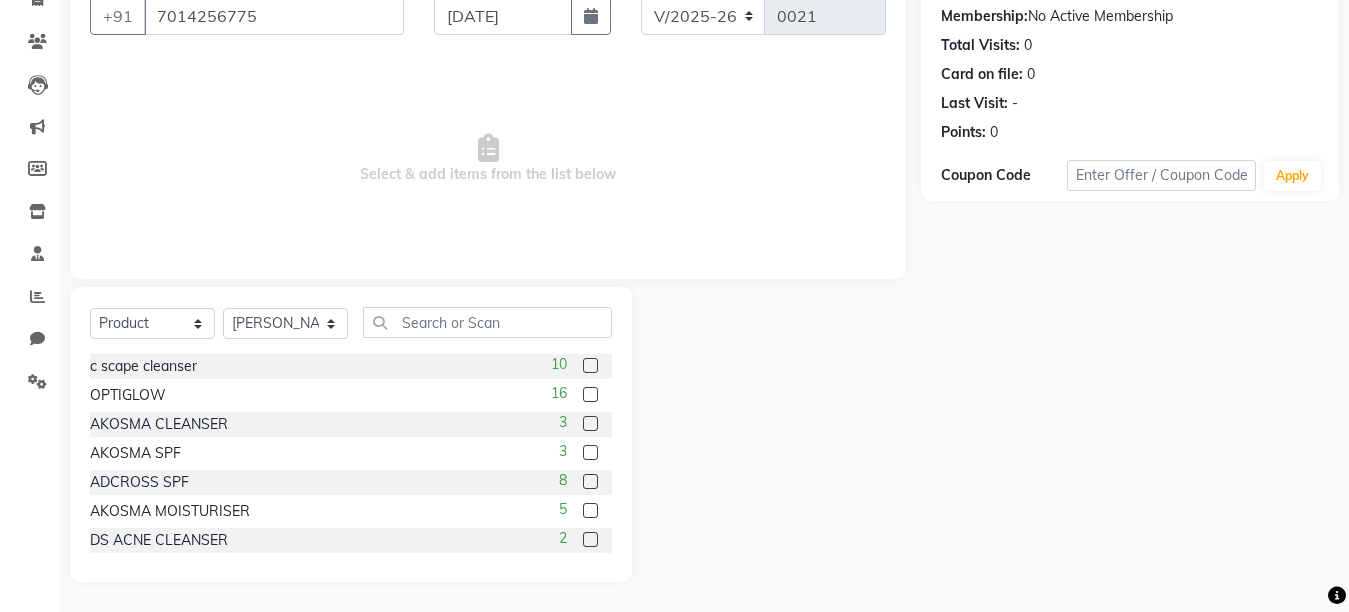 click 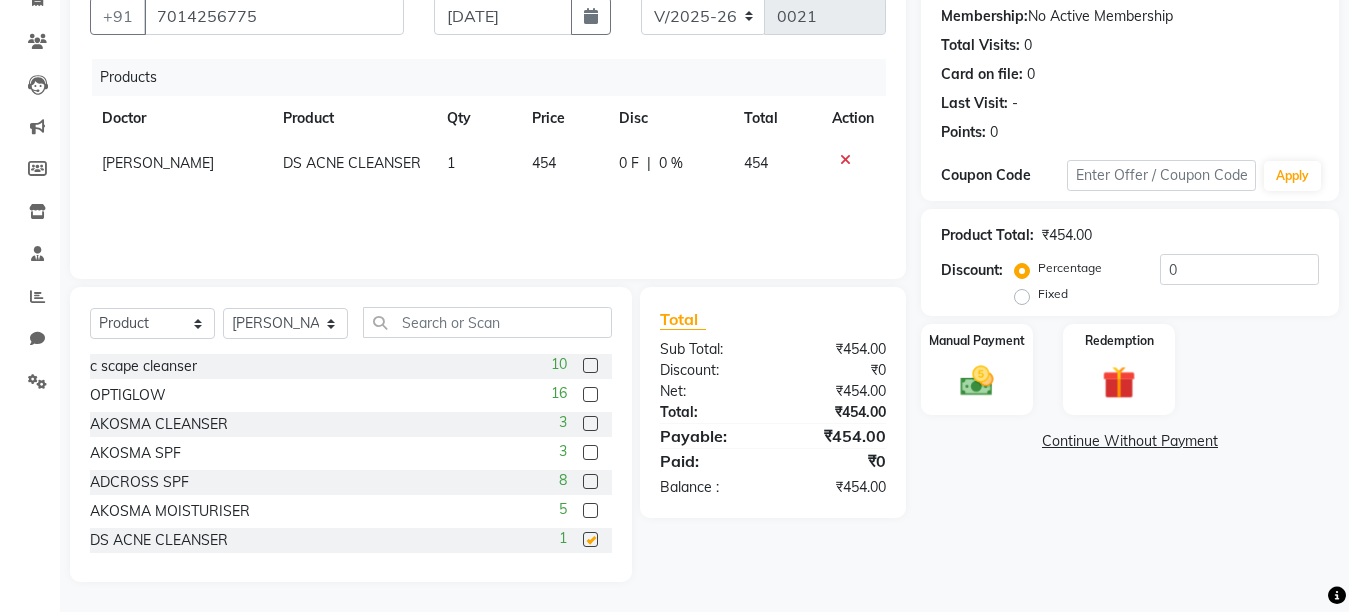 checkbox on "false" 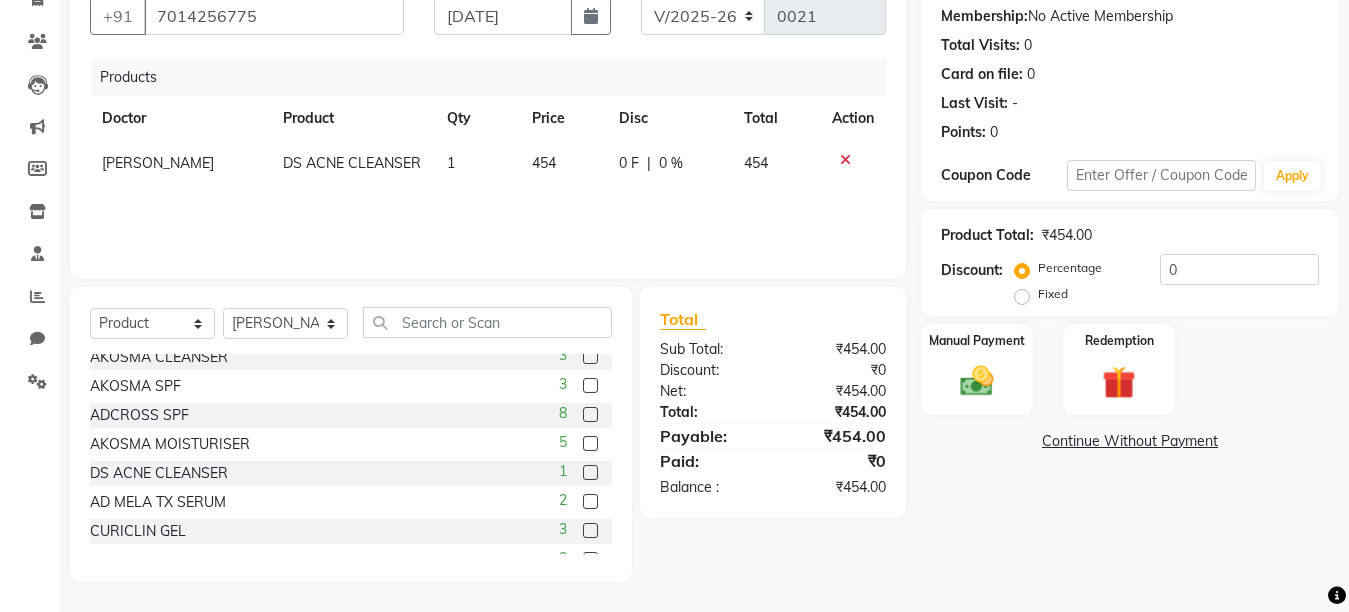 scroll, scrollTop: 80, scrollLeft: 0, axis: vertical 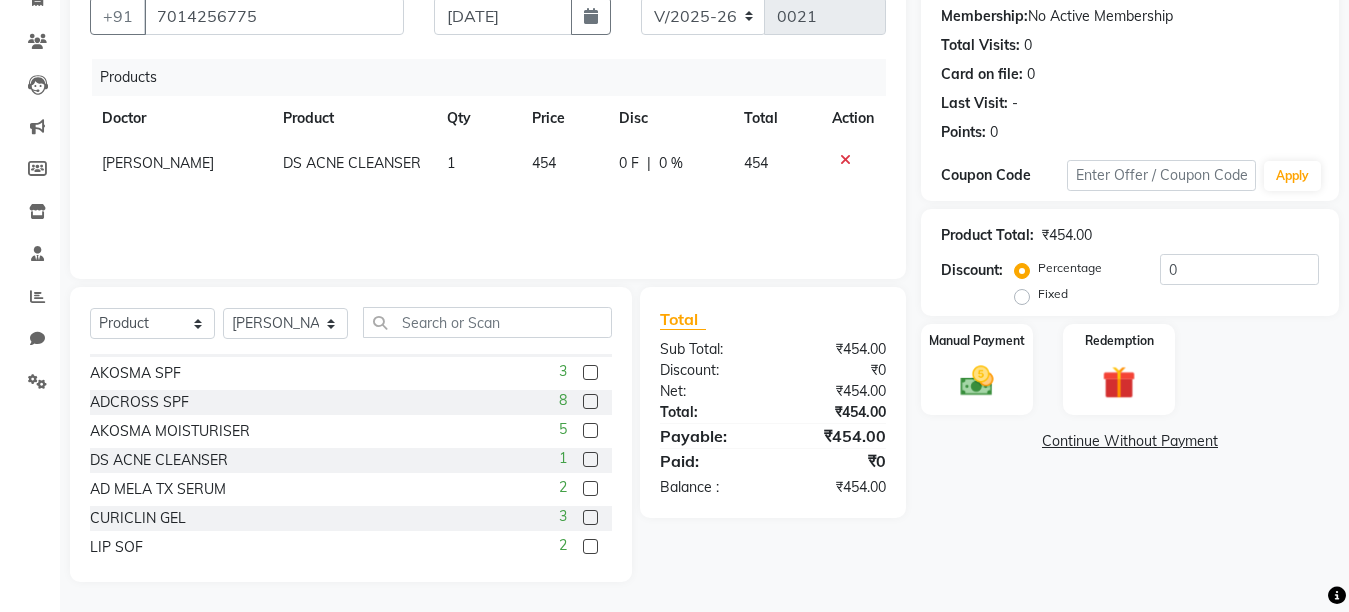 click 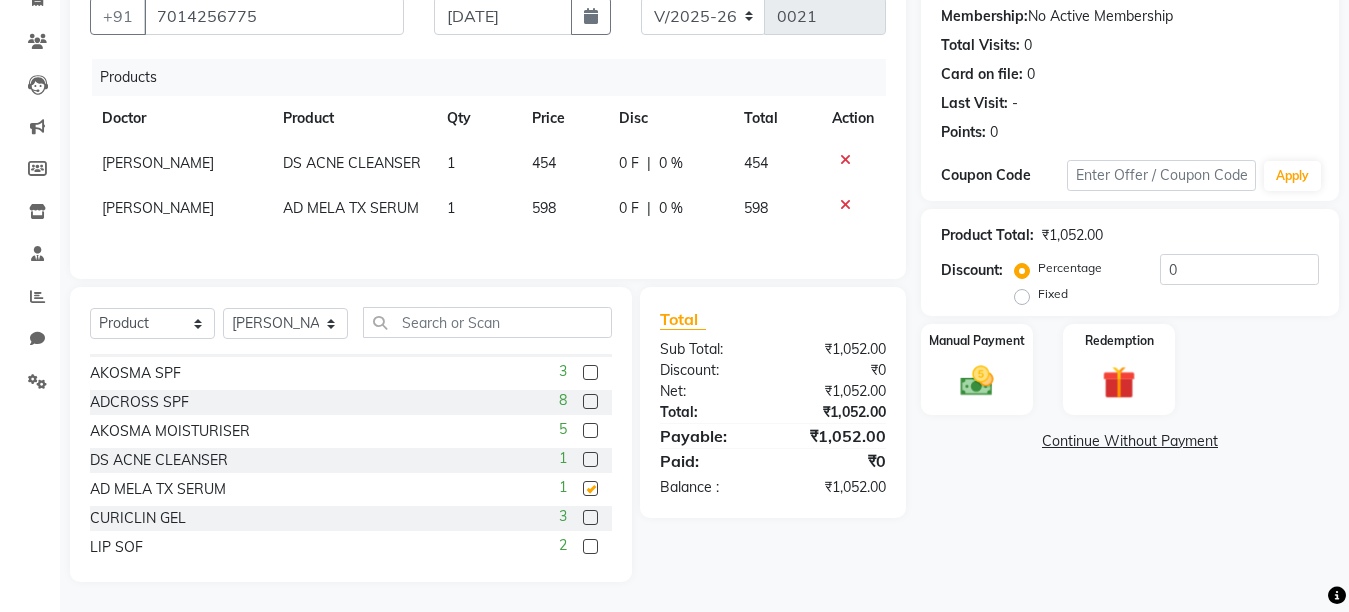 checkbox on "false" 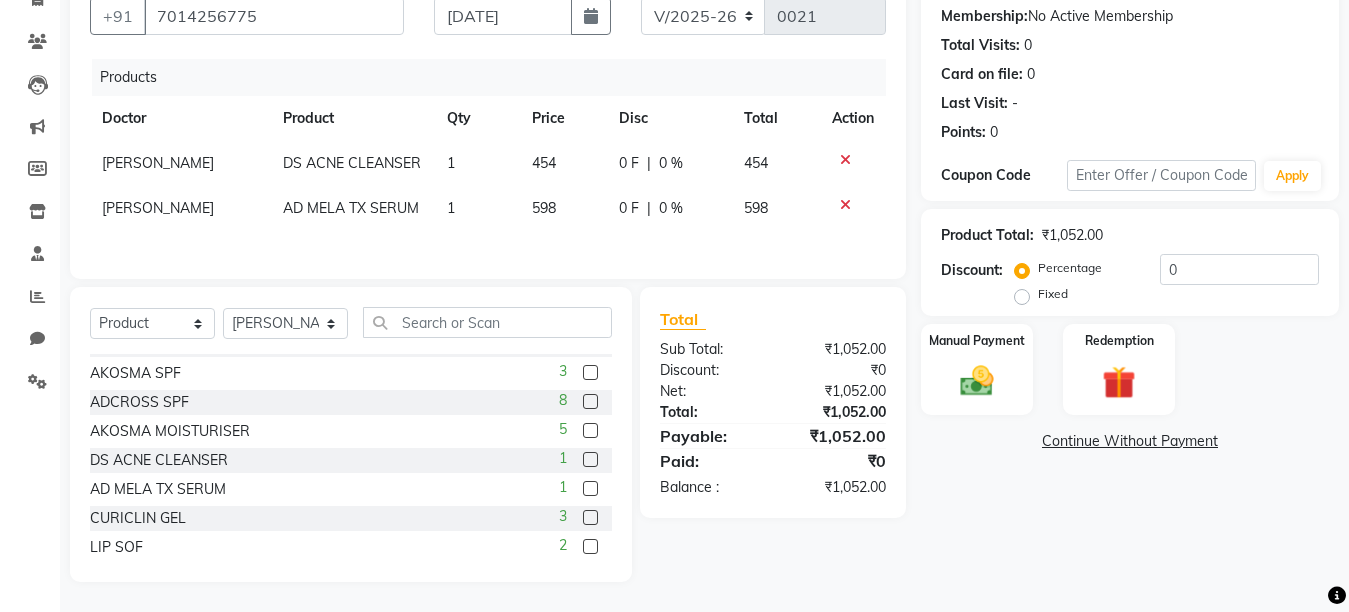 click on "Fixed" 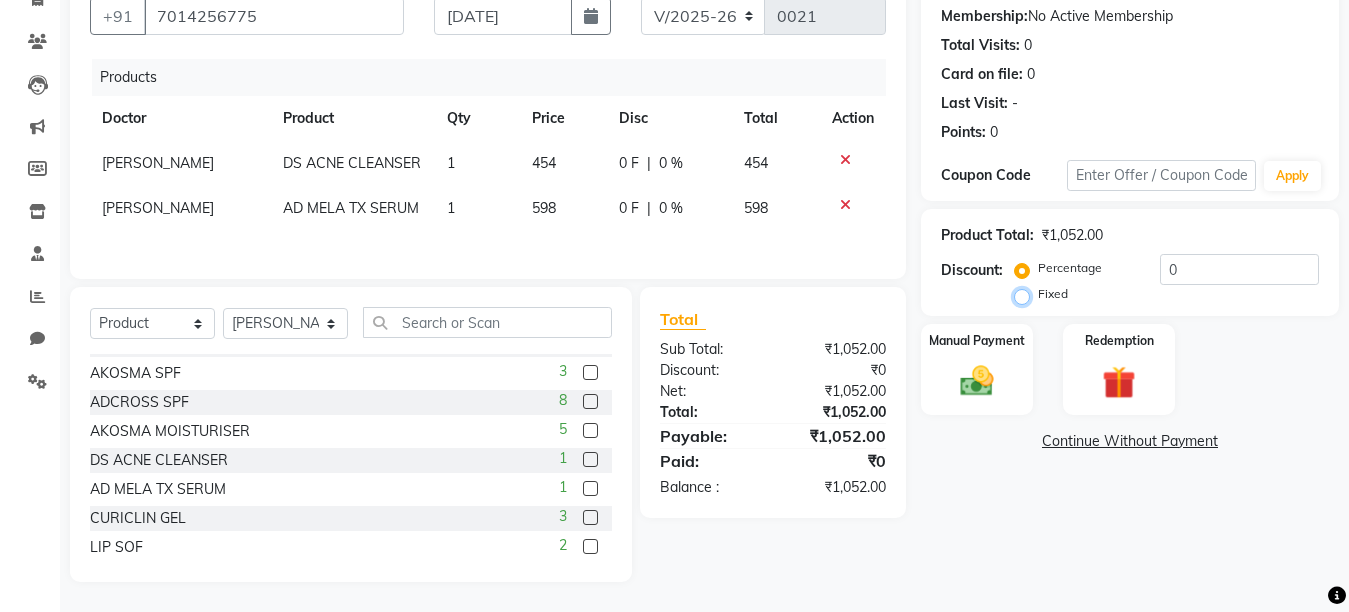 click on "Fixed" at bounding box center [1026, 294] 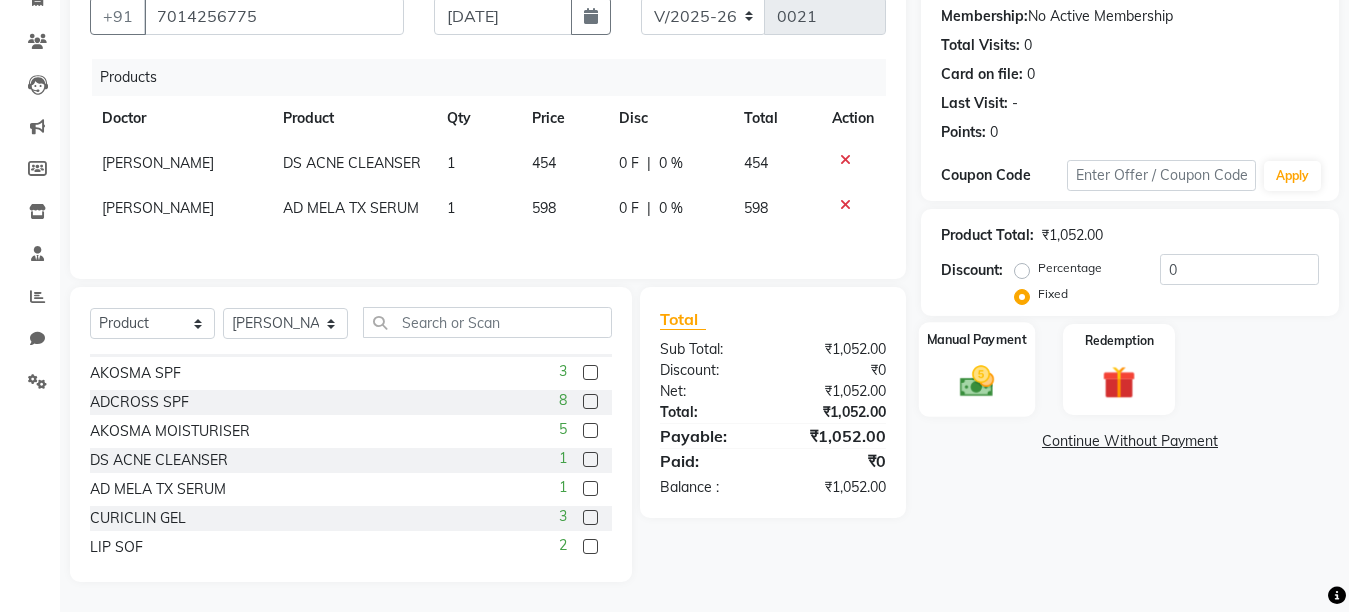 click on "Manual Payment" 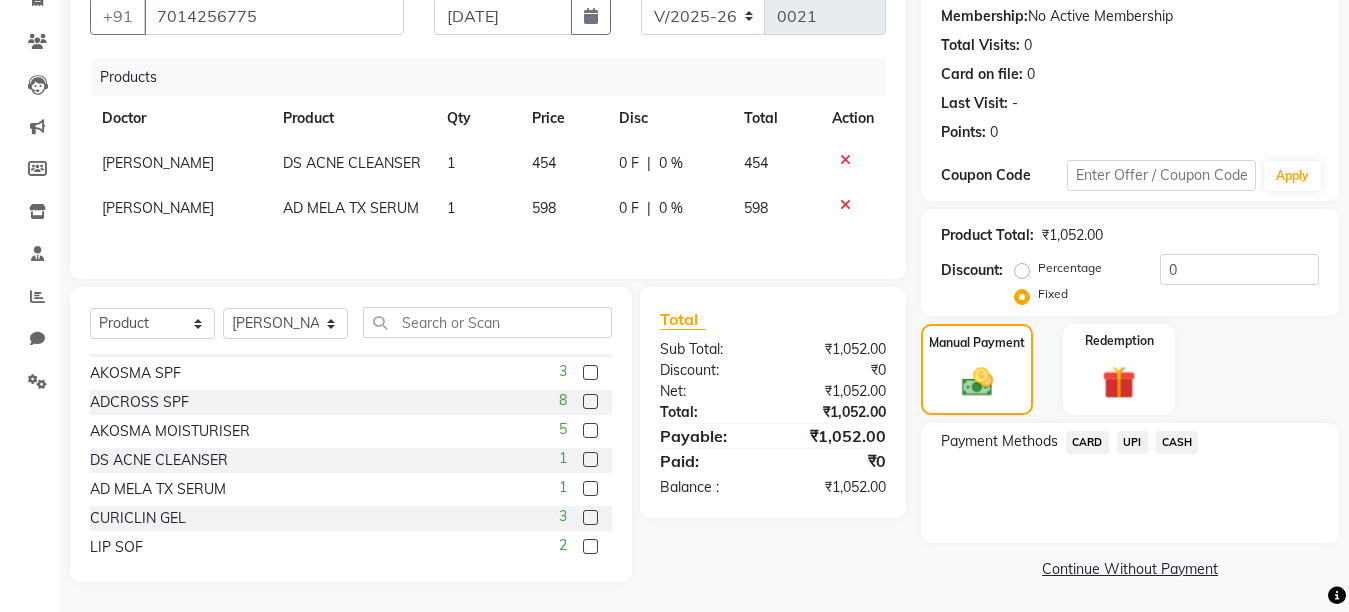 click on "UPI" 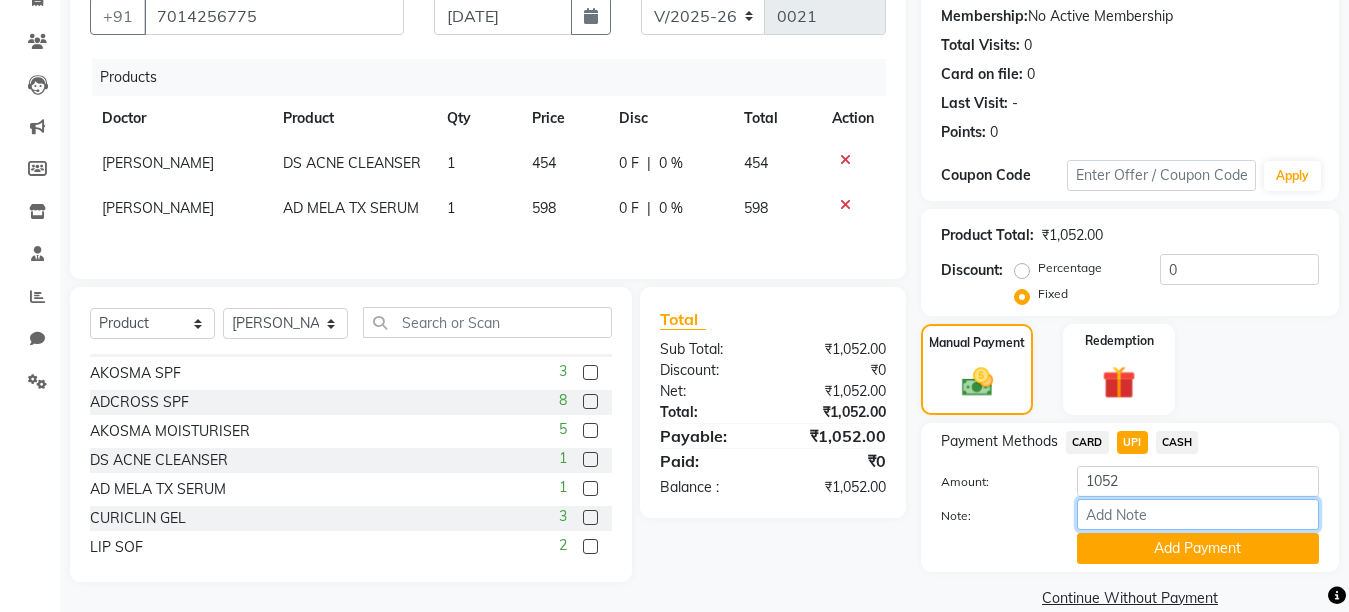 click on "Note:" at bounding box center (1198, 514) 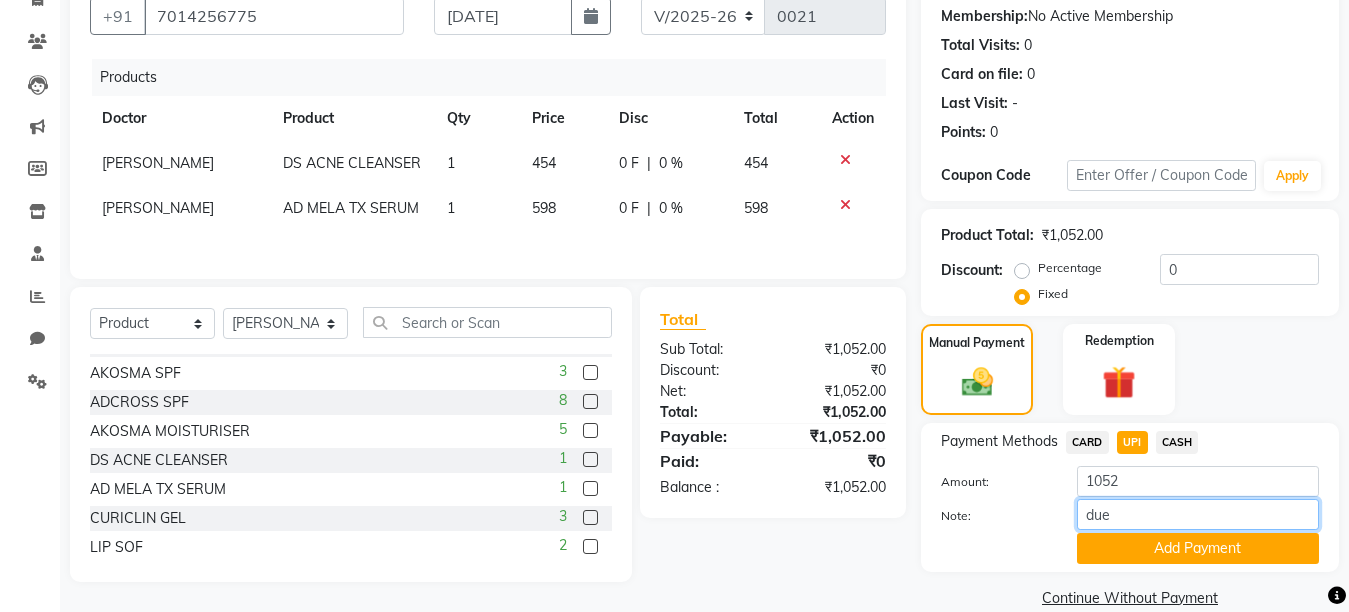 type on "due" 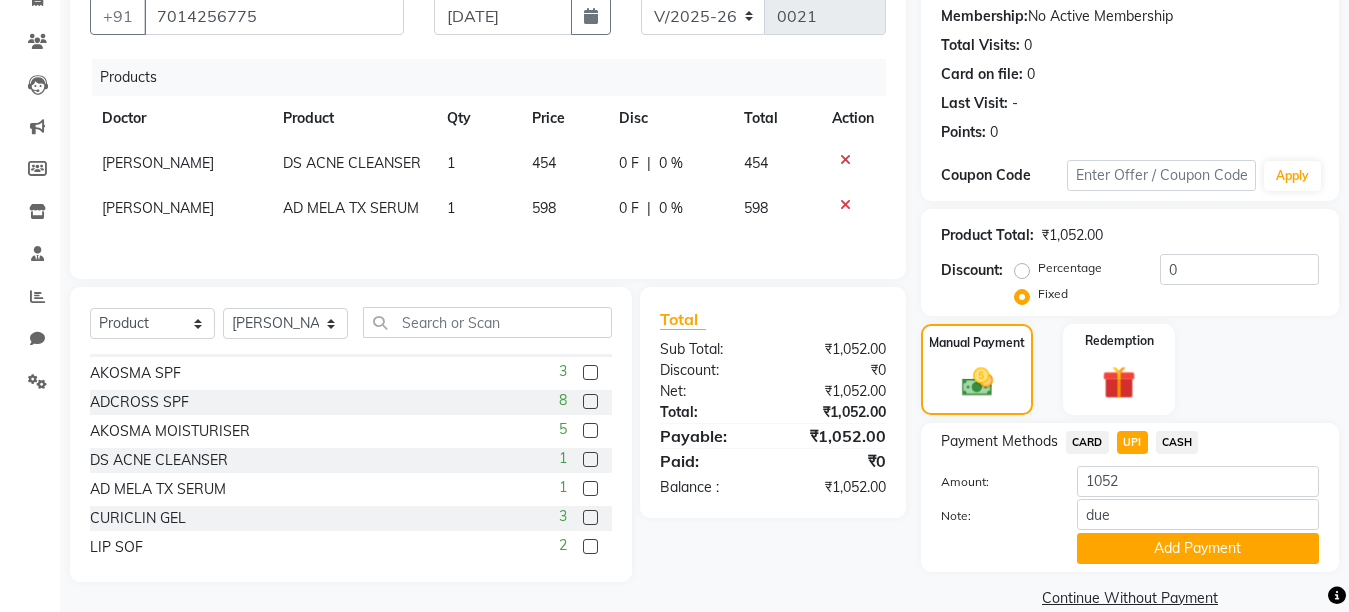 click on "Continue Without Payment" 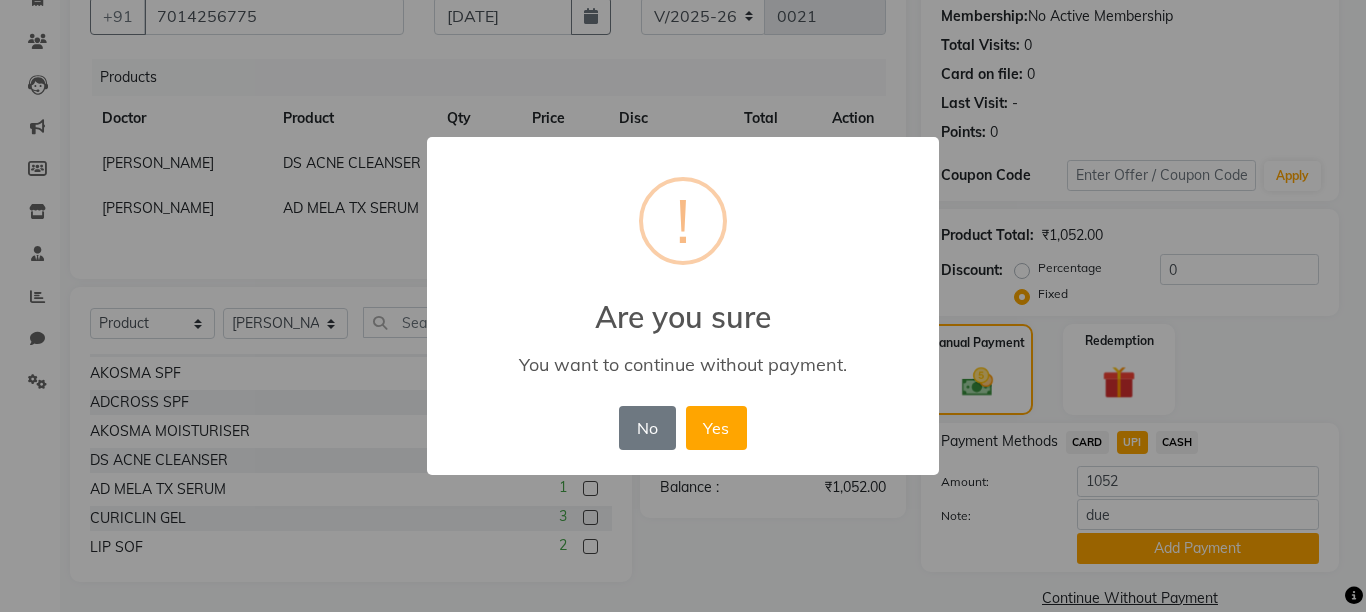 type 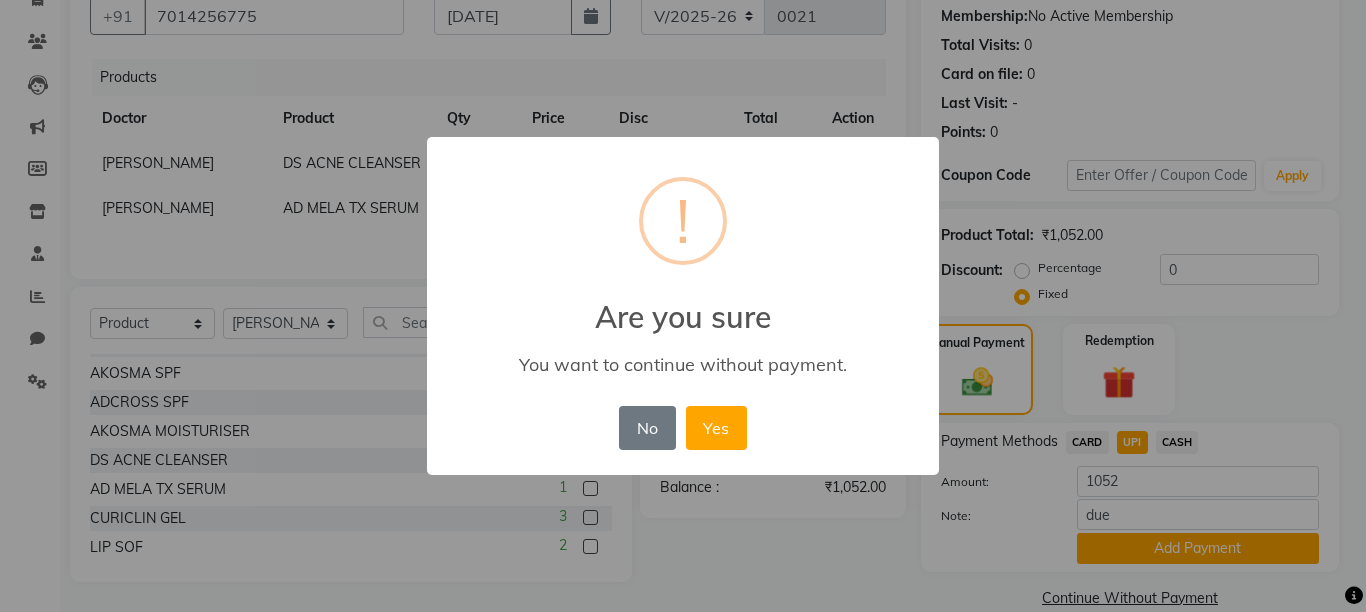 click on "Yes" at bounding box center [716, 428] 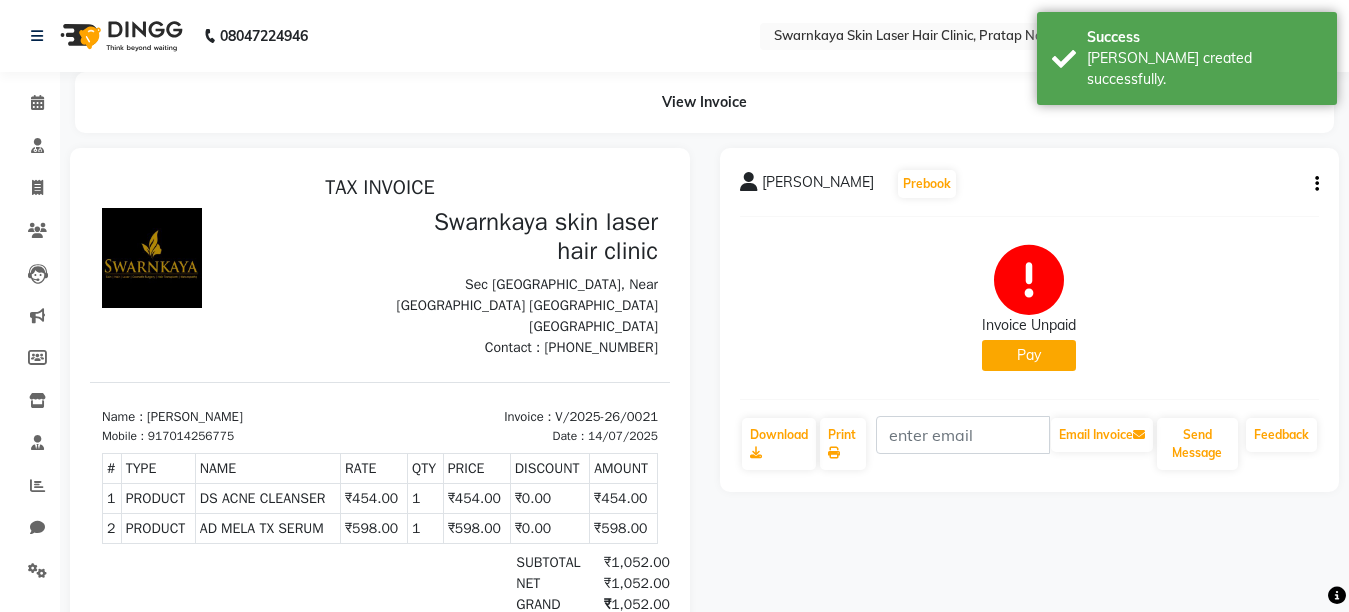 scroll, scrollTop: 0, scrollLeft: 0, axis: both 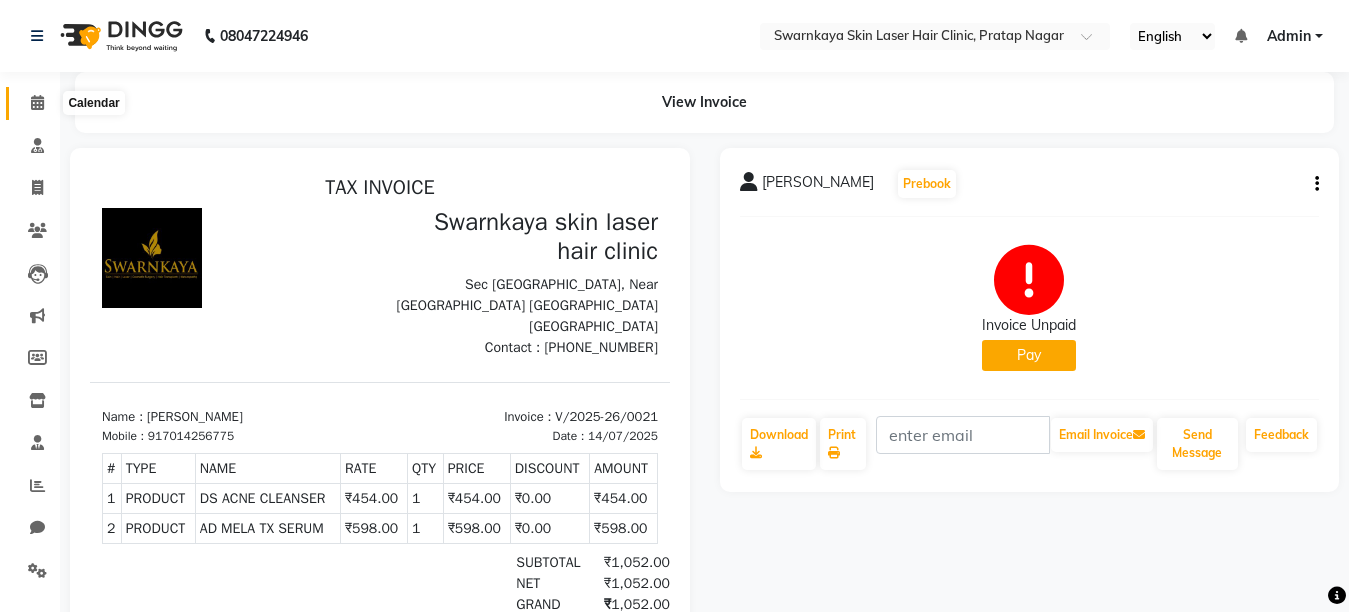 click 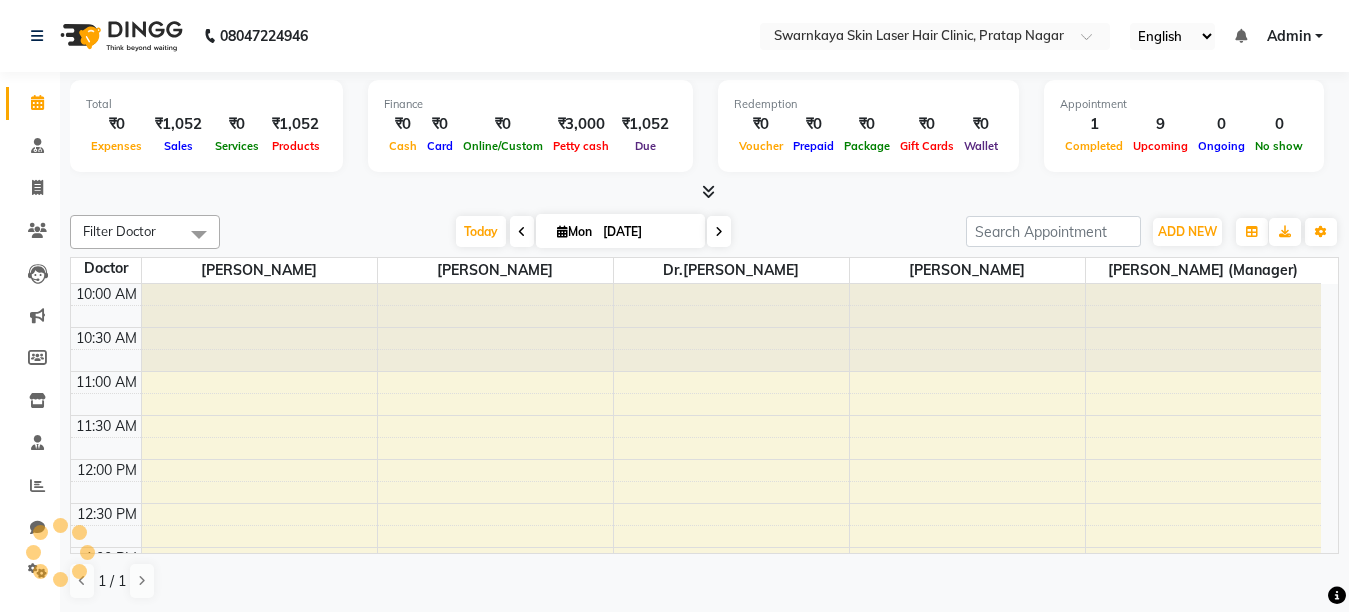scroll, scrollTop: 0, scrollLeft: 0, axis: both 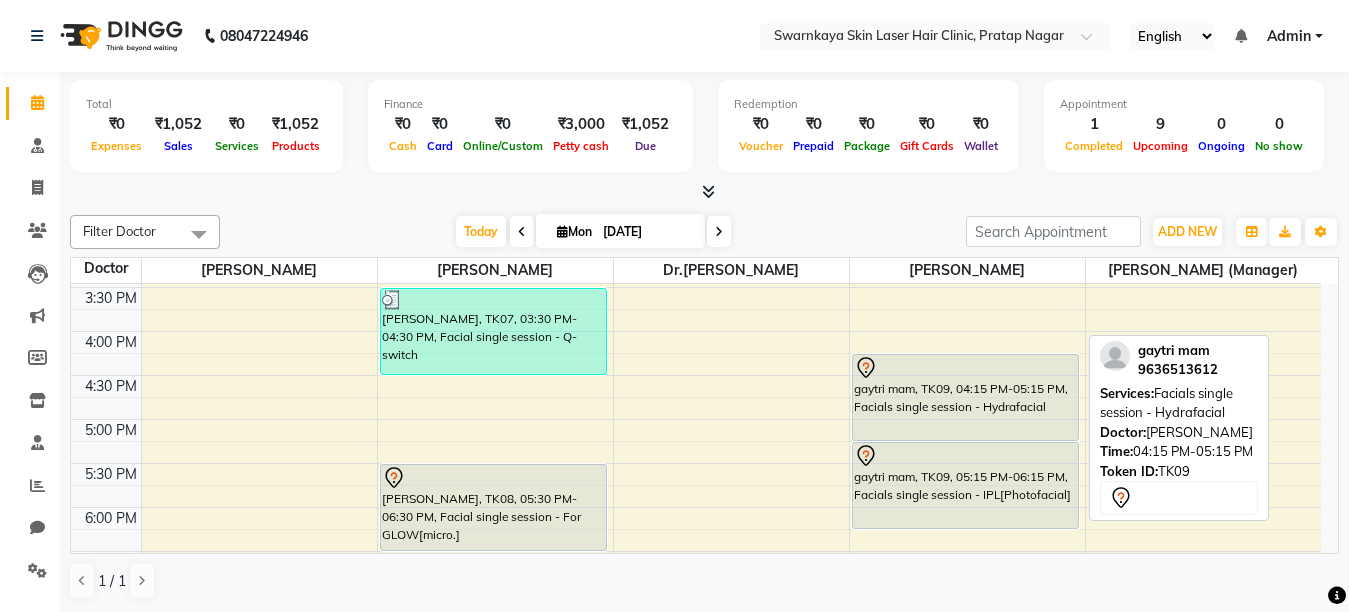 click on "[PERSON_NAME], TK04, 11:00 AM-12:00 PM, Facials single session - IPL[Photofacial]             divya agrawal, TK05, 11:00 AM-12:00 PM, Facials single session - Glow Peel [GP]             [PERSON_NAME], TK06, 11:00 AM-12:00 PM, Facials single session - IPL[Photofacial]             gaytri mam, TK09, 04:15 PM-05:15 PM, Facials single session - Hydrafacial             gaytri mam, TK09, 05:15 PM-06:15 PM, Facials single session - IPL[Photofacial]" at bounding box center (967, 287) 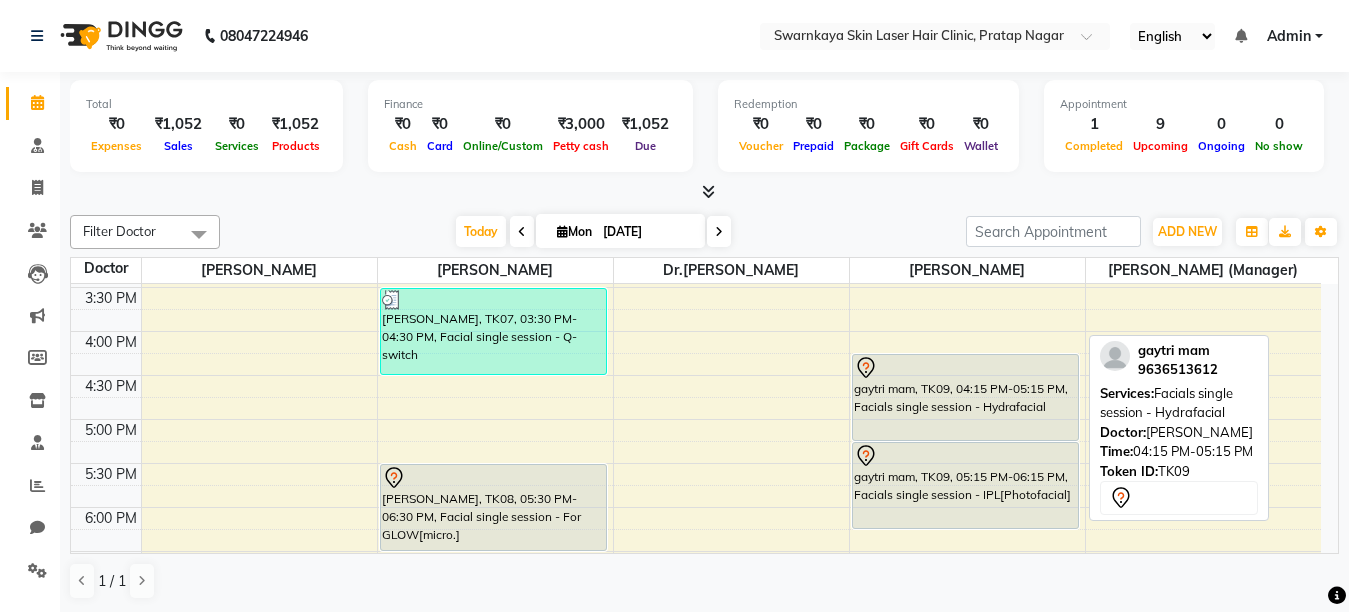 click on "gaytri mam, TK09, 04:15 PM-05:15 PM, Facials single session - Hydrafacial" at bounding box center (965, 397) 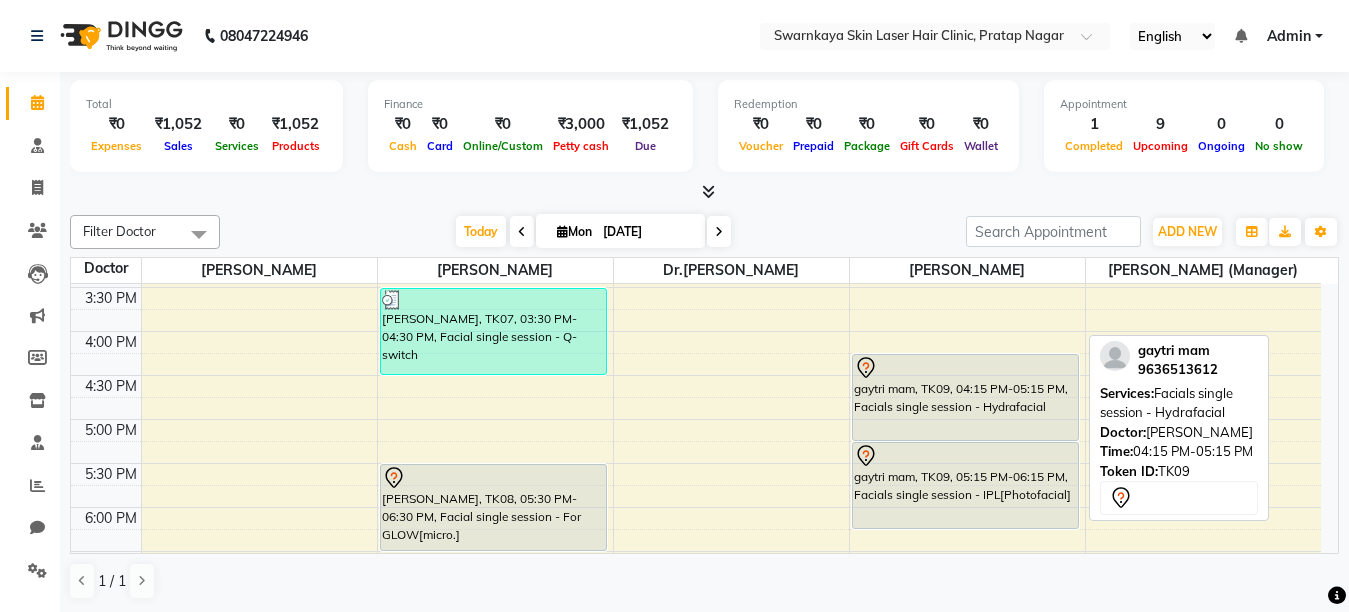 click on "gaytri mam, TK09, 04:15 PM-05:15 PM, Facials single session - Hydrafacial" at bounding box center [965, 397] 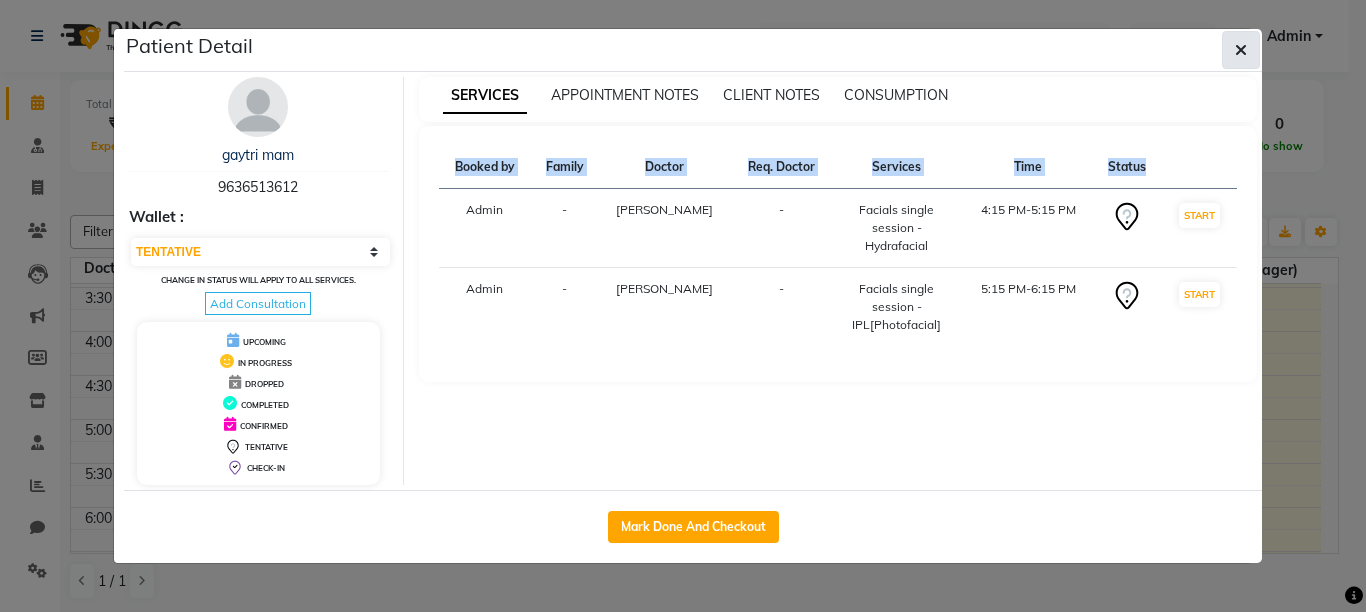 click 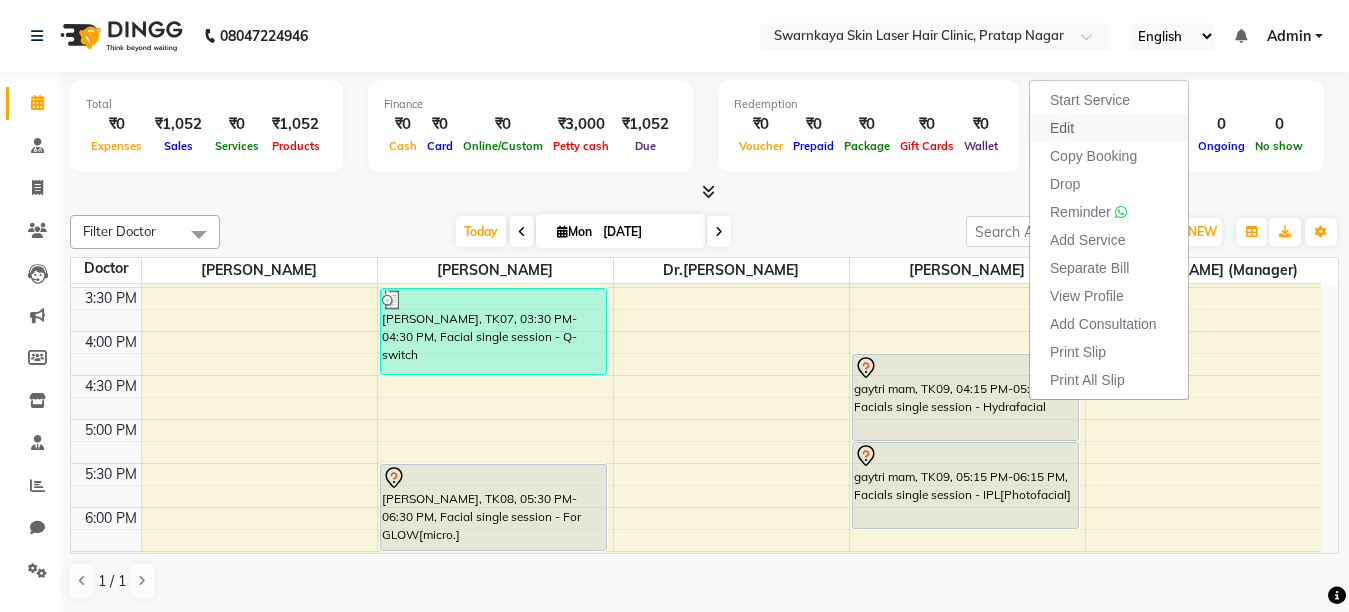click on "Edit" at bounding box center (1109, 128) 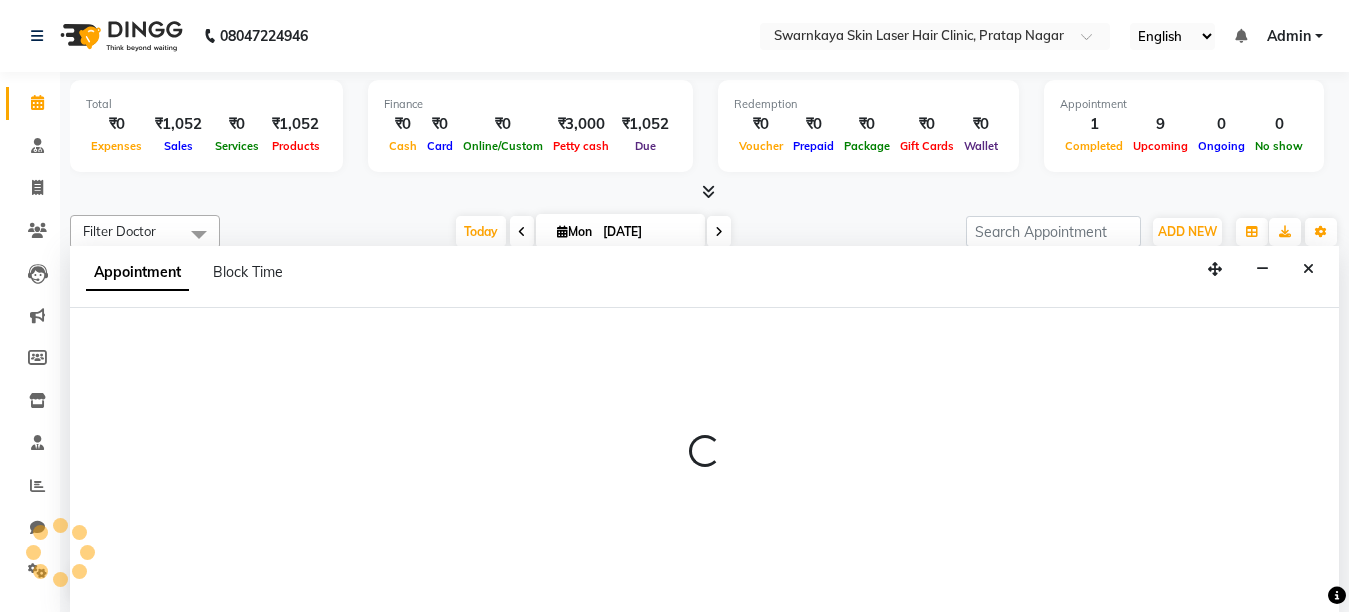 select on "tentative" 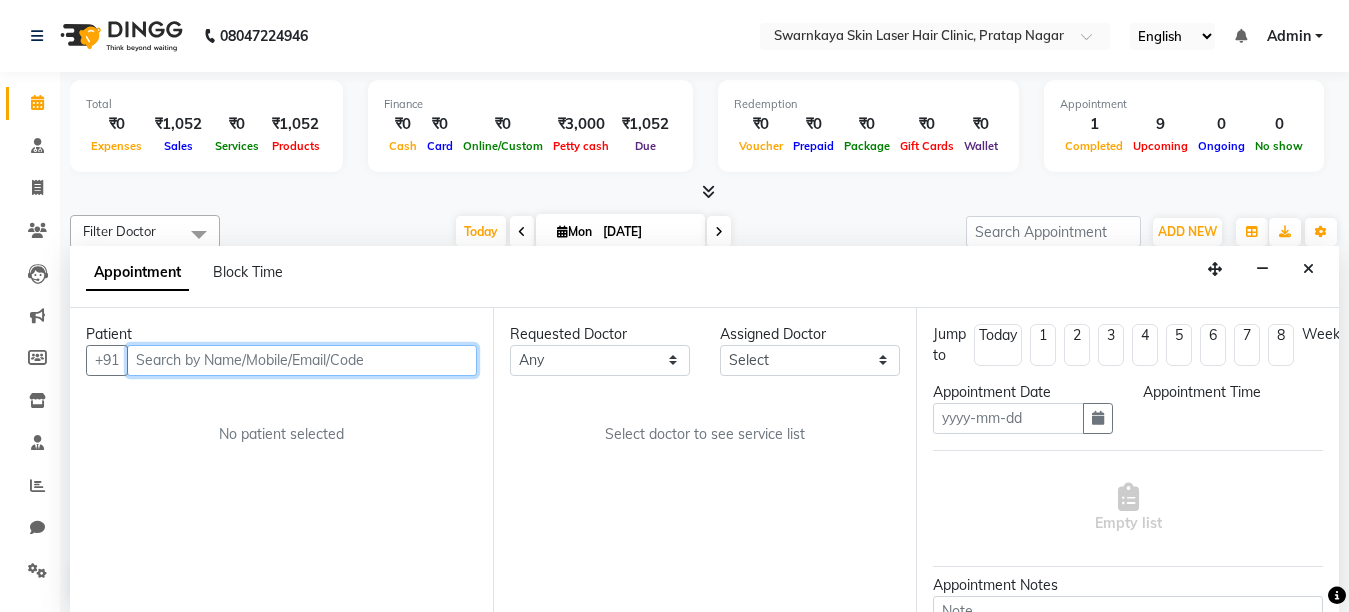 type on "[DATE]" 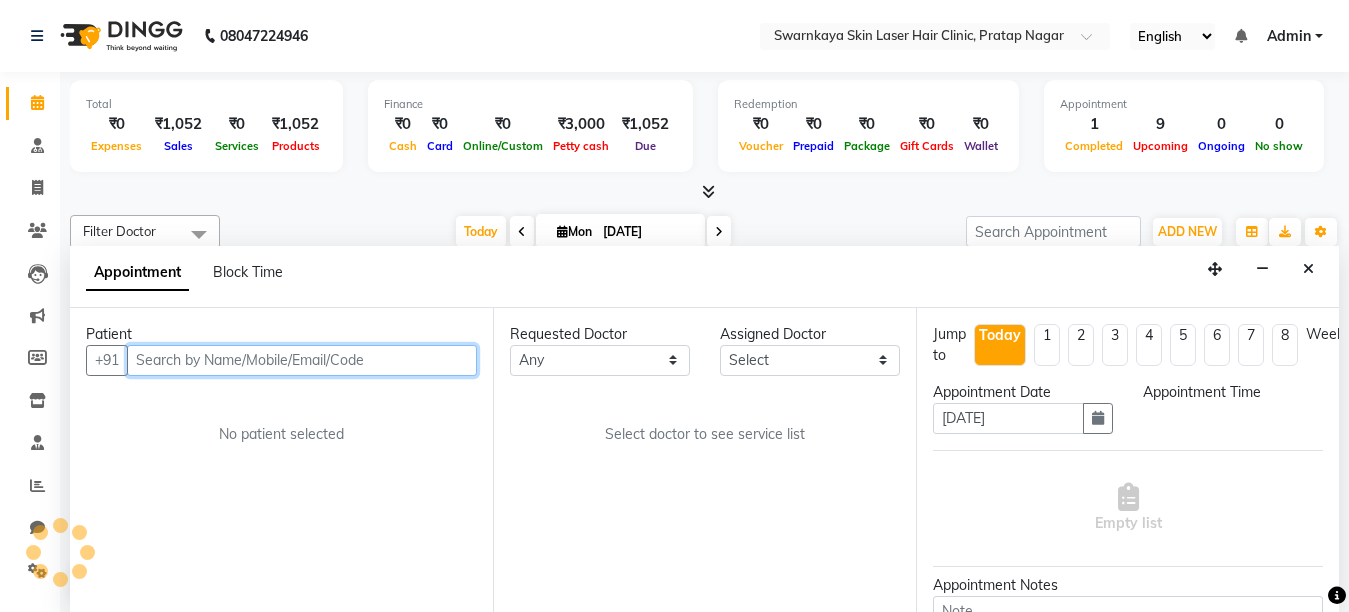 scroll, scrollTop: 1, scrollLeft: 0, axis: vertical 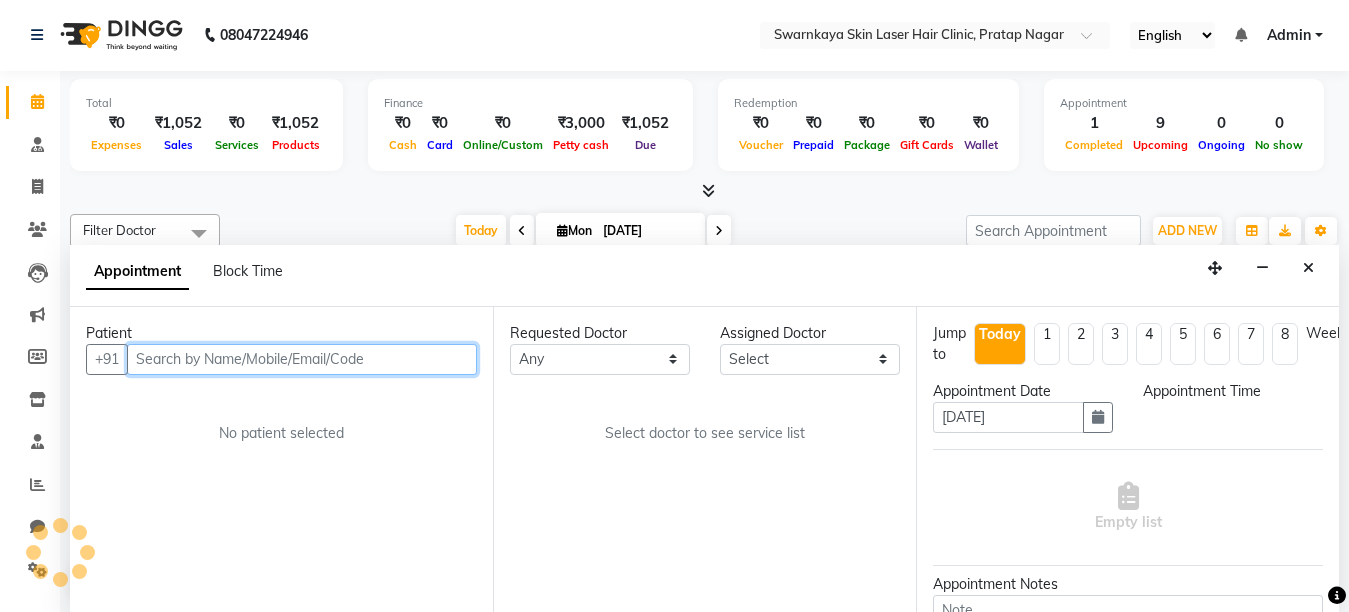 select on "975" 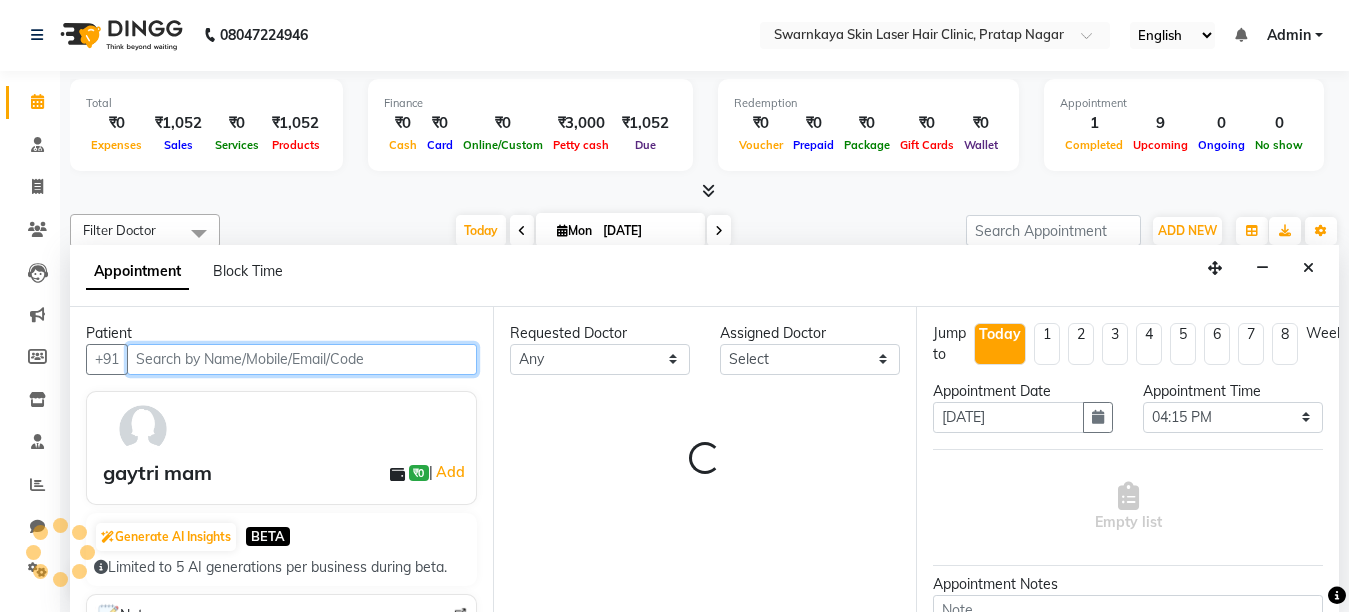 select on "83970" 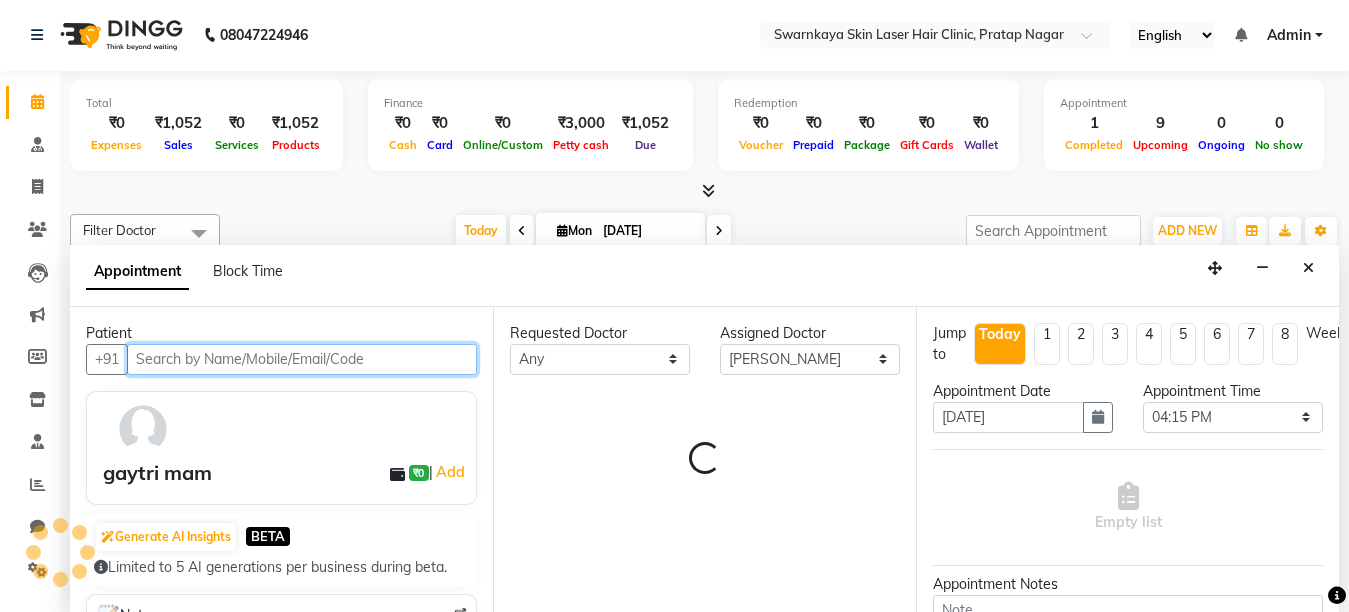 scroll, scrollTop: 698, scrollLeft: 0, axis: vertical 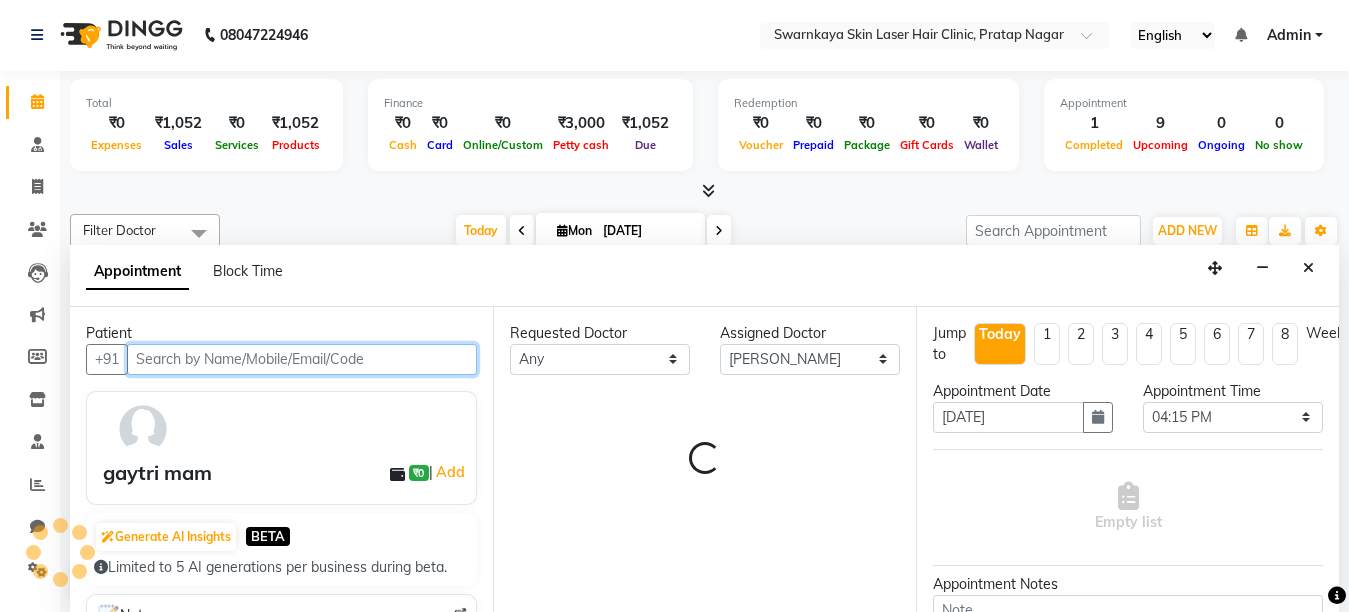 select on "4288" 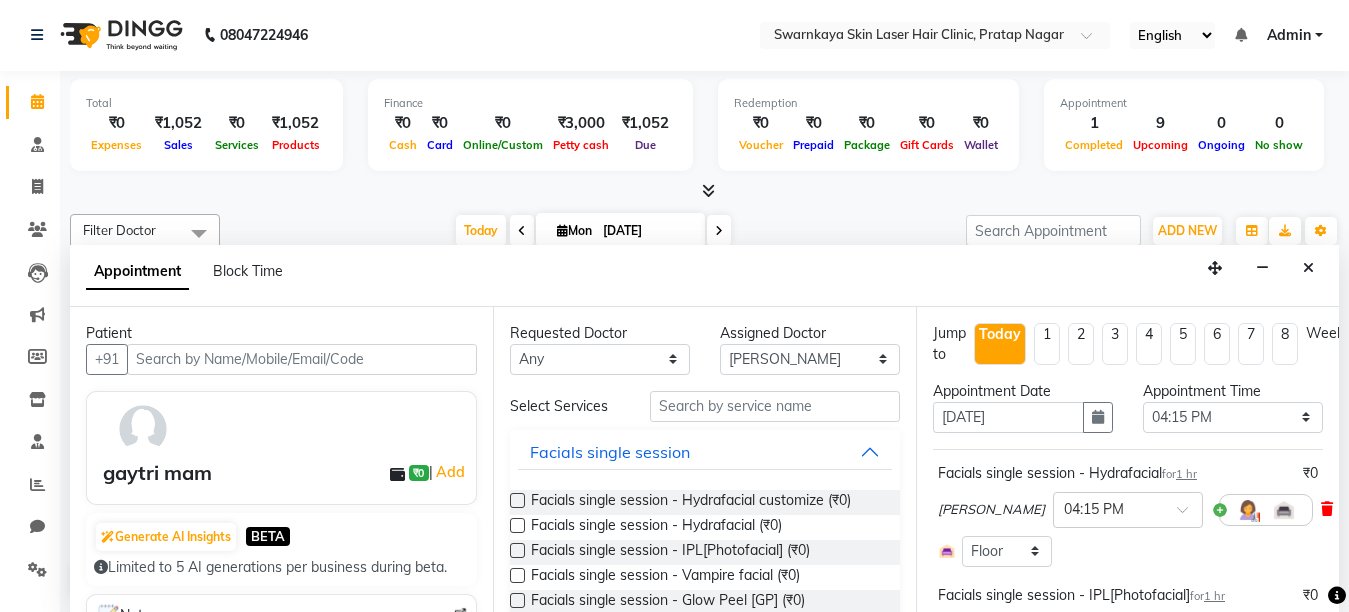 click at bounding box center (1327, 509) 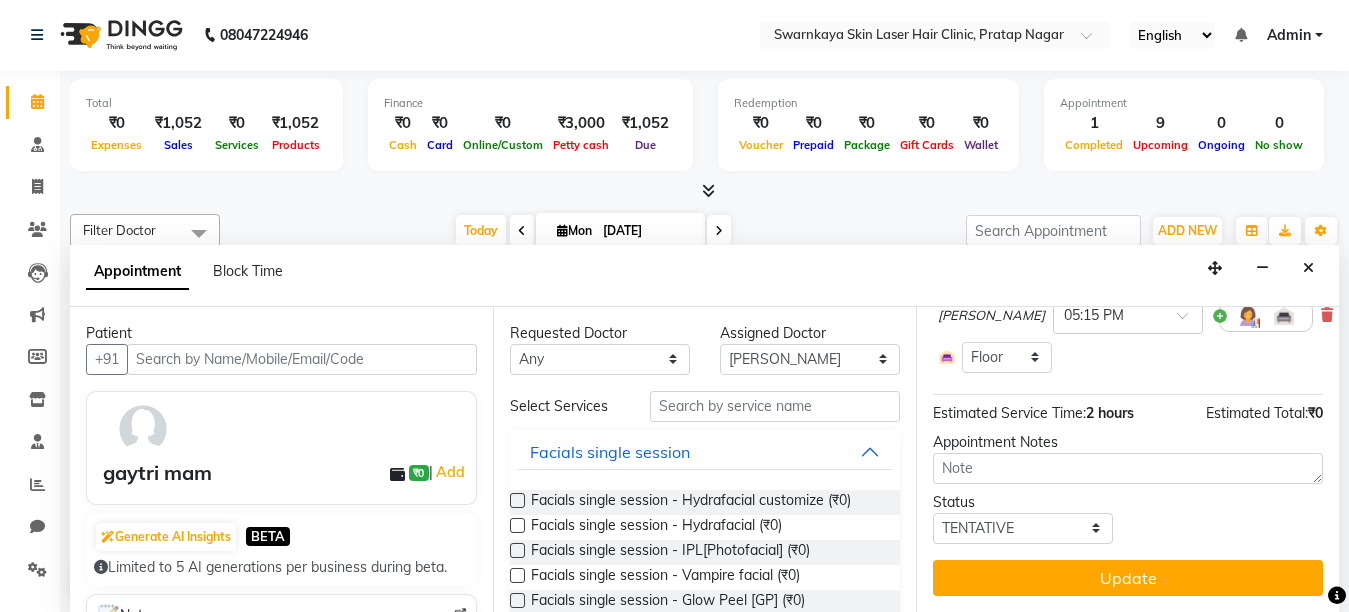 scroll, scrollTop: 229, scrollLeft: 0, axis: vertical 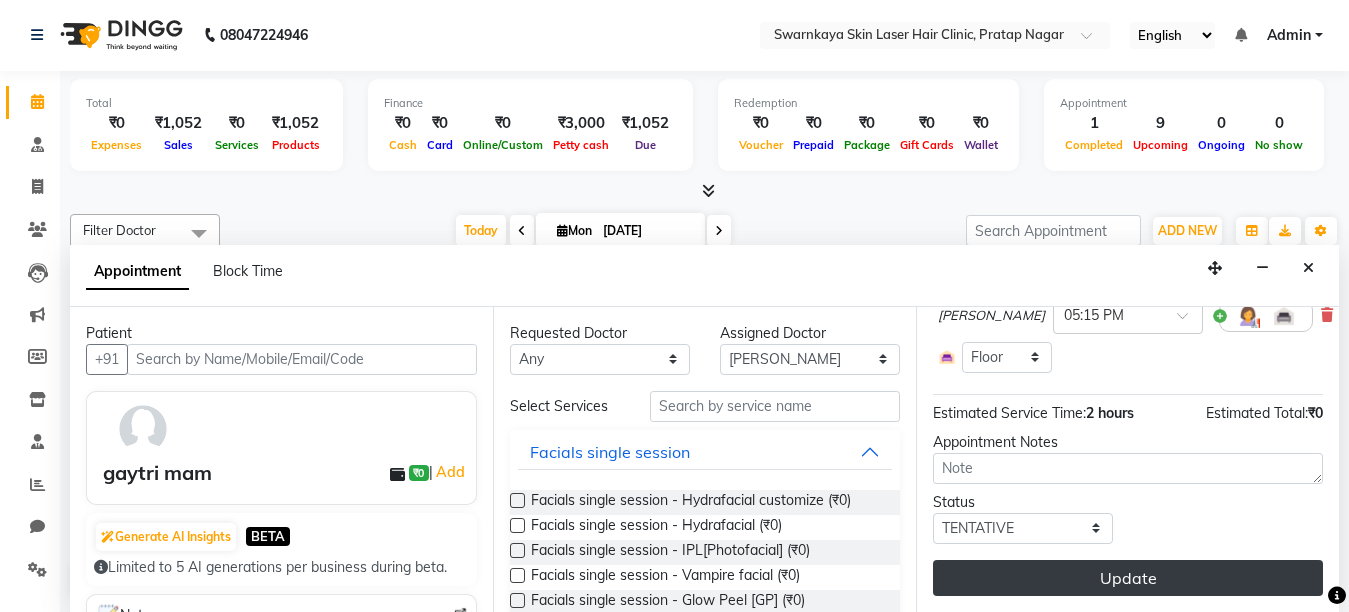 click on "Update" at bounding box center [1128, 578] 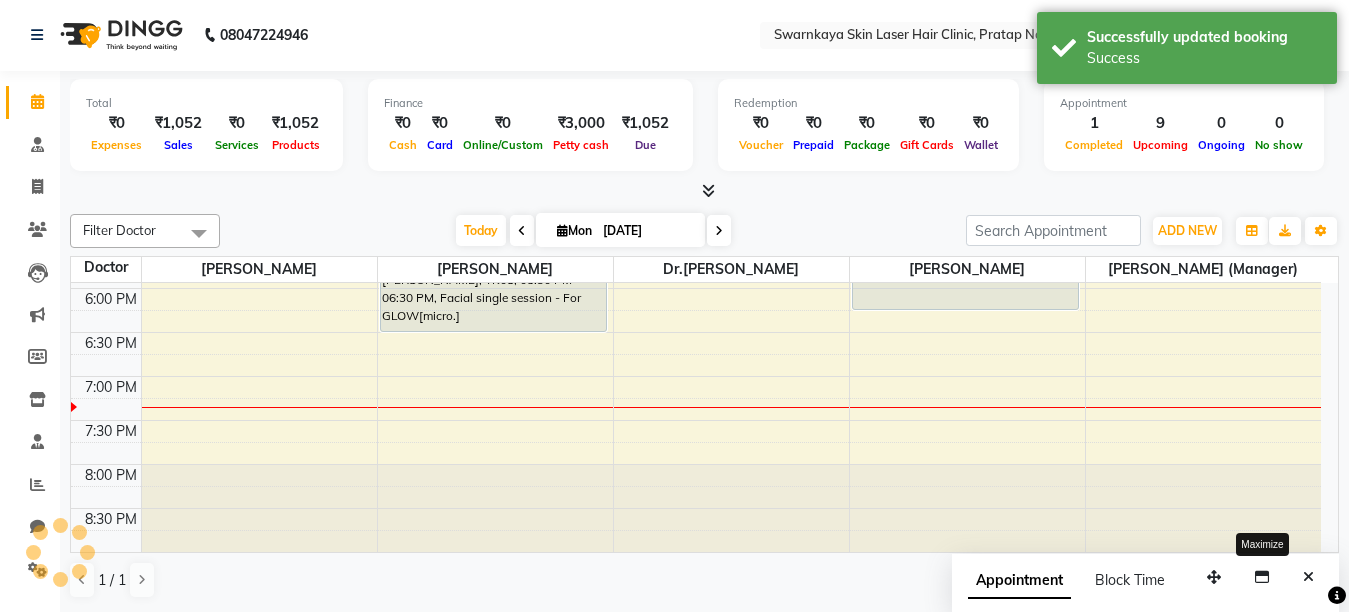 scroll, scrollTop: 0, scrollLeft: 0, axis: both 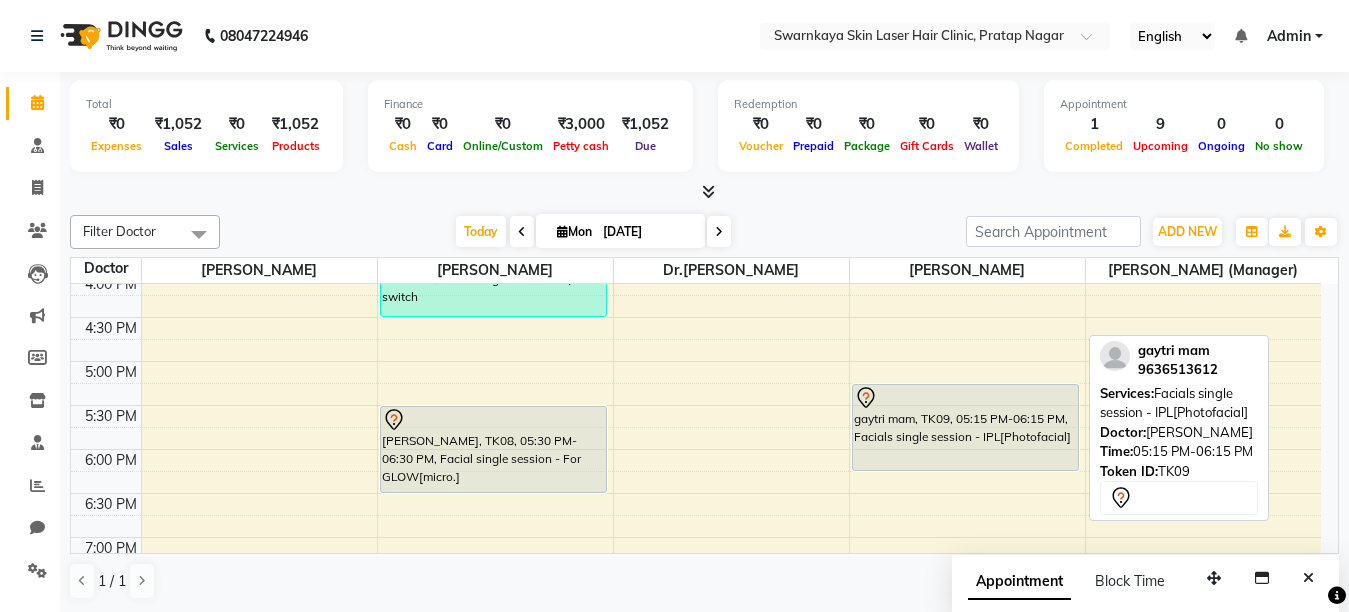 click on "gaytri mam, TK09, 05:15 PM-06:15 PM, Facials single session - IPL[Photofacial]" at bounding box center [965, 427] 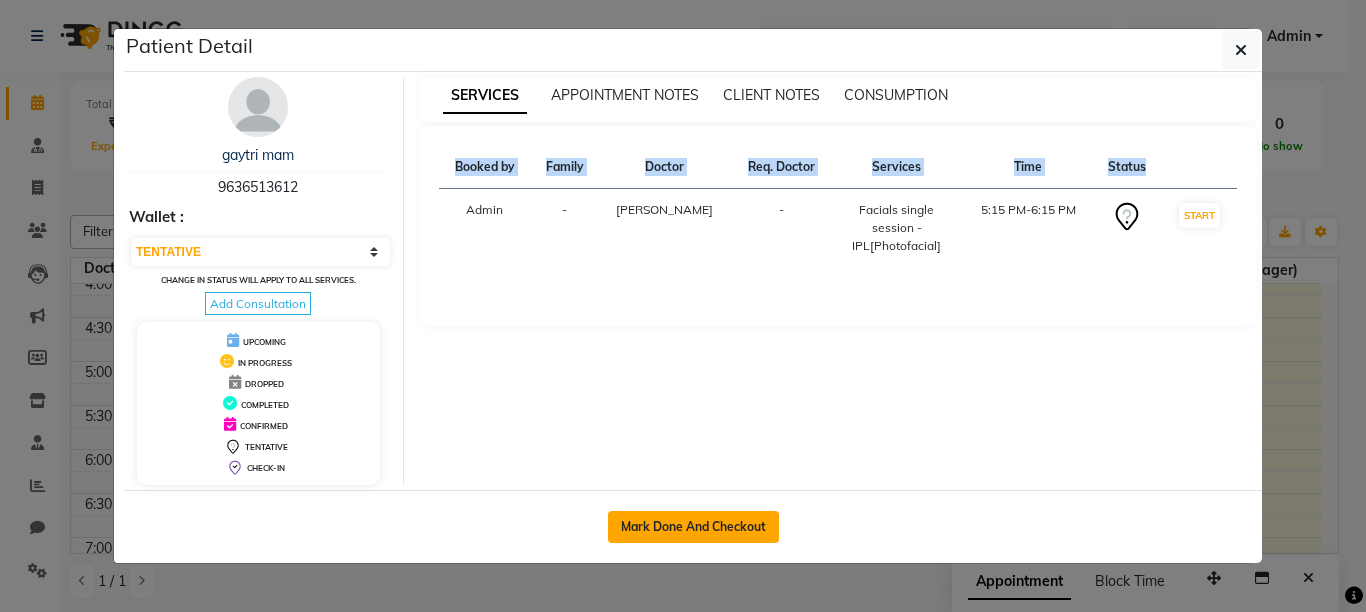 click on "Mark Done And Checkout" 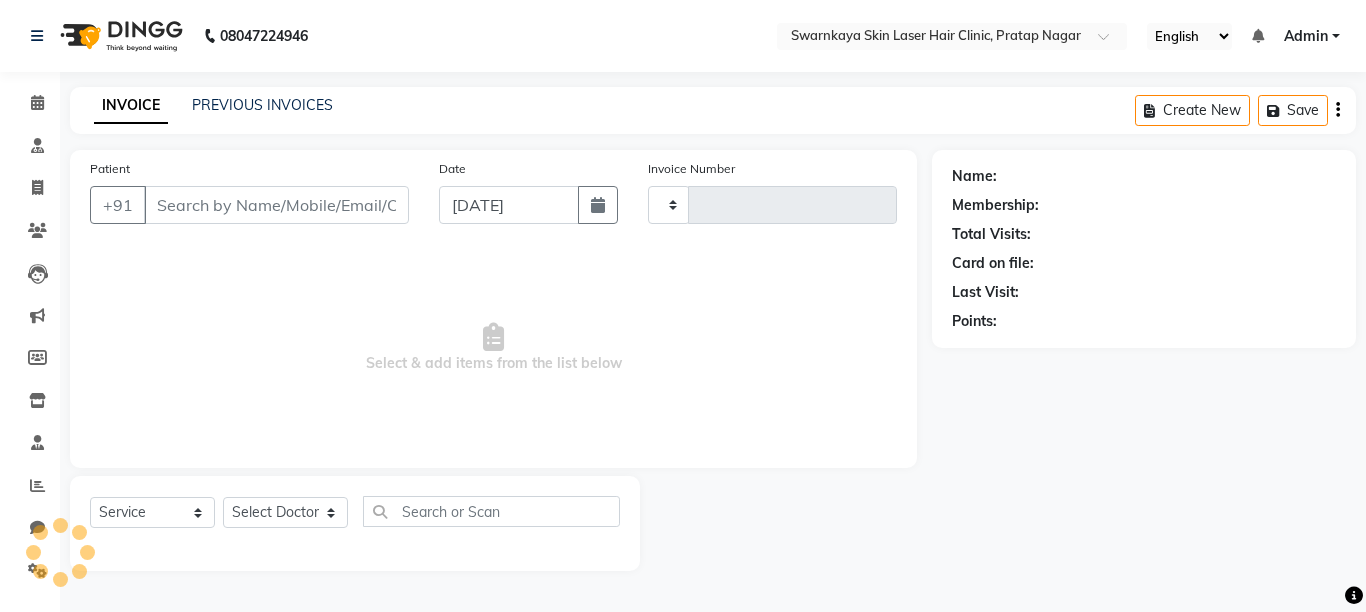 type on "0022" 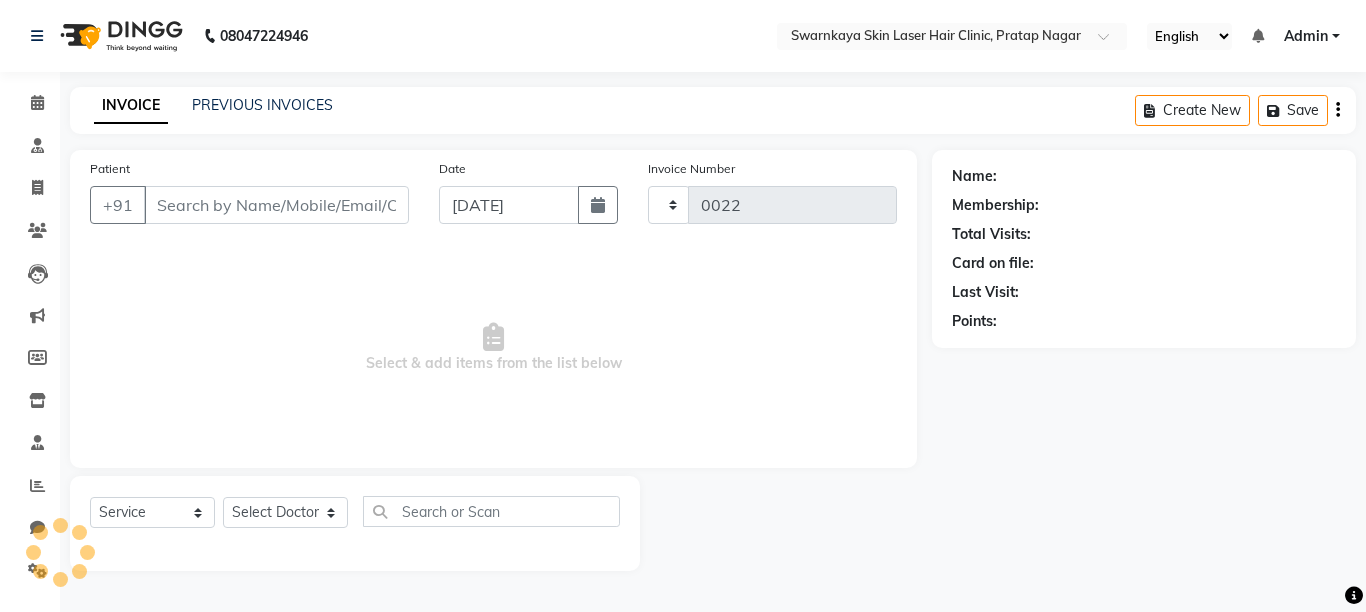 select on "8513" 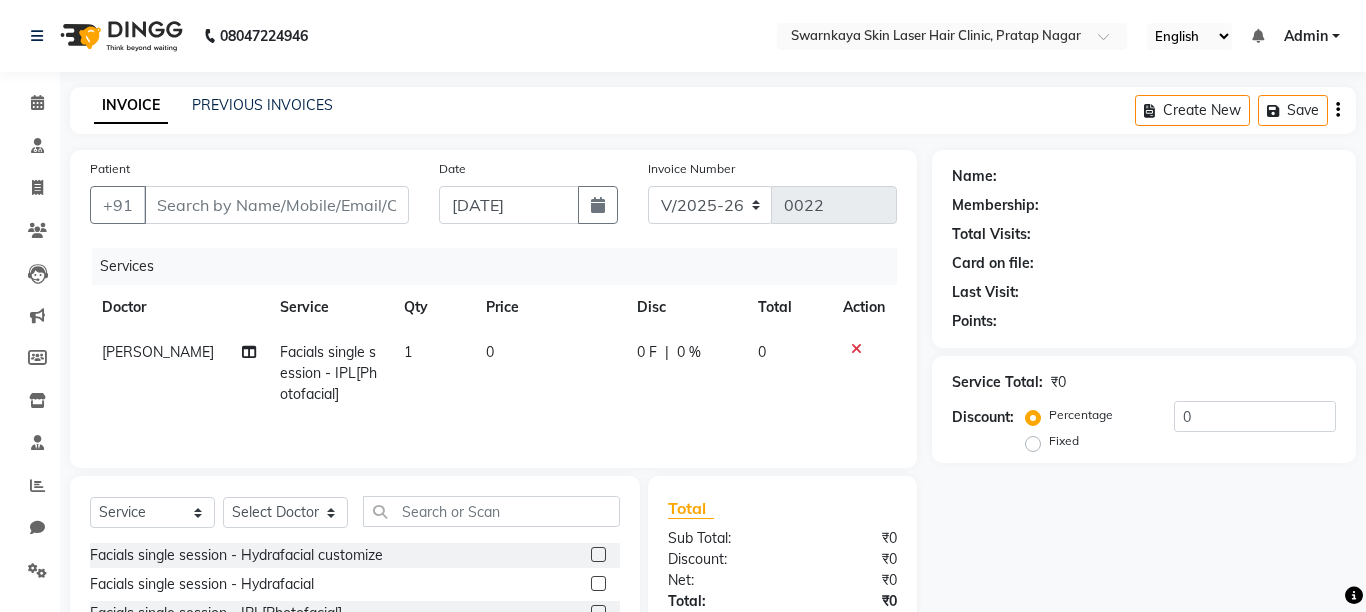 type on "9636513612" 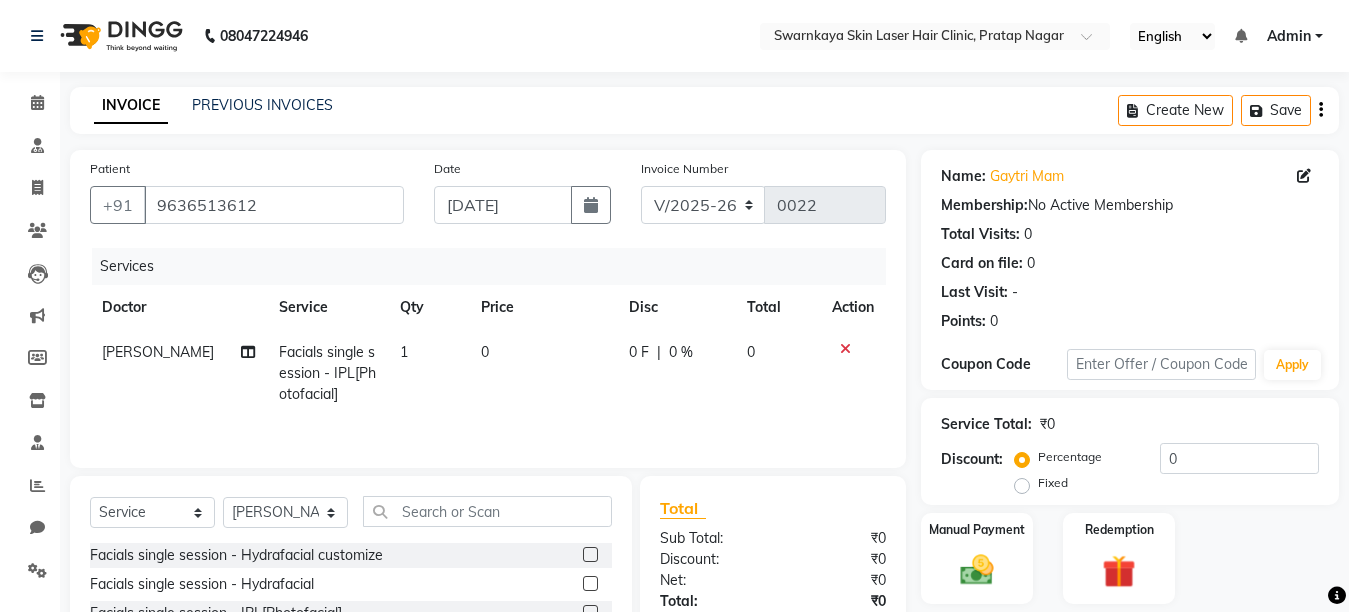 click 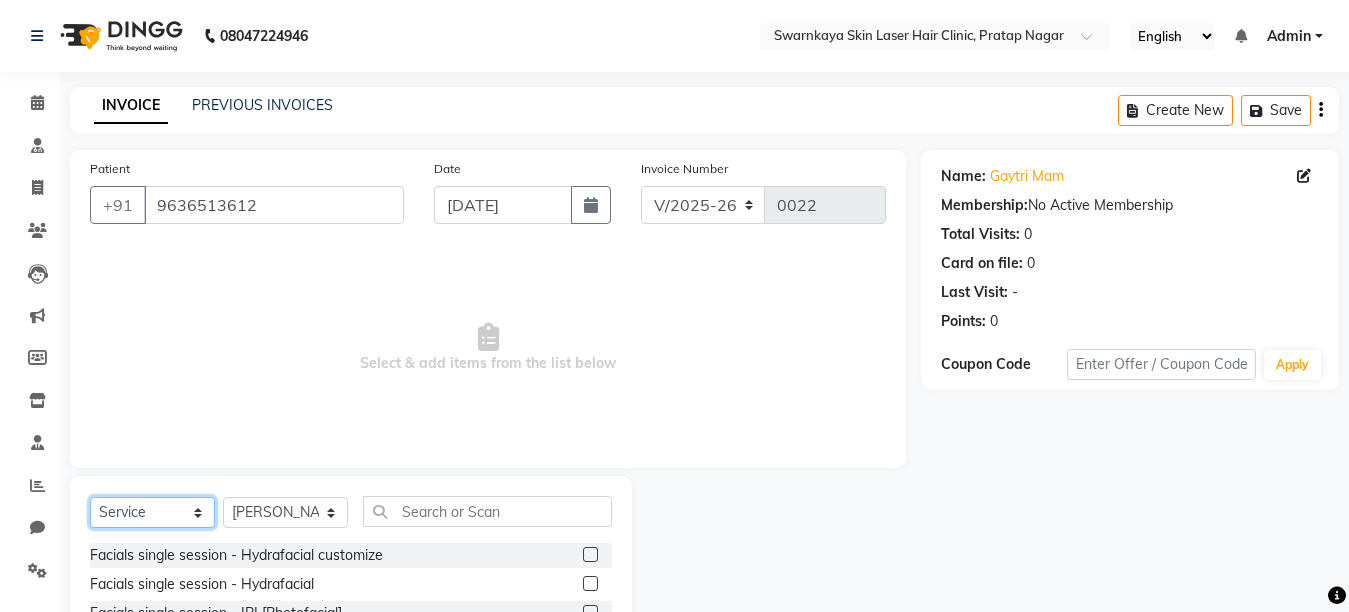 click on "Select  Service  Product  Membership  Package Voucher Prepaid Gift Card" 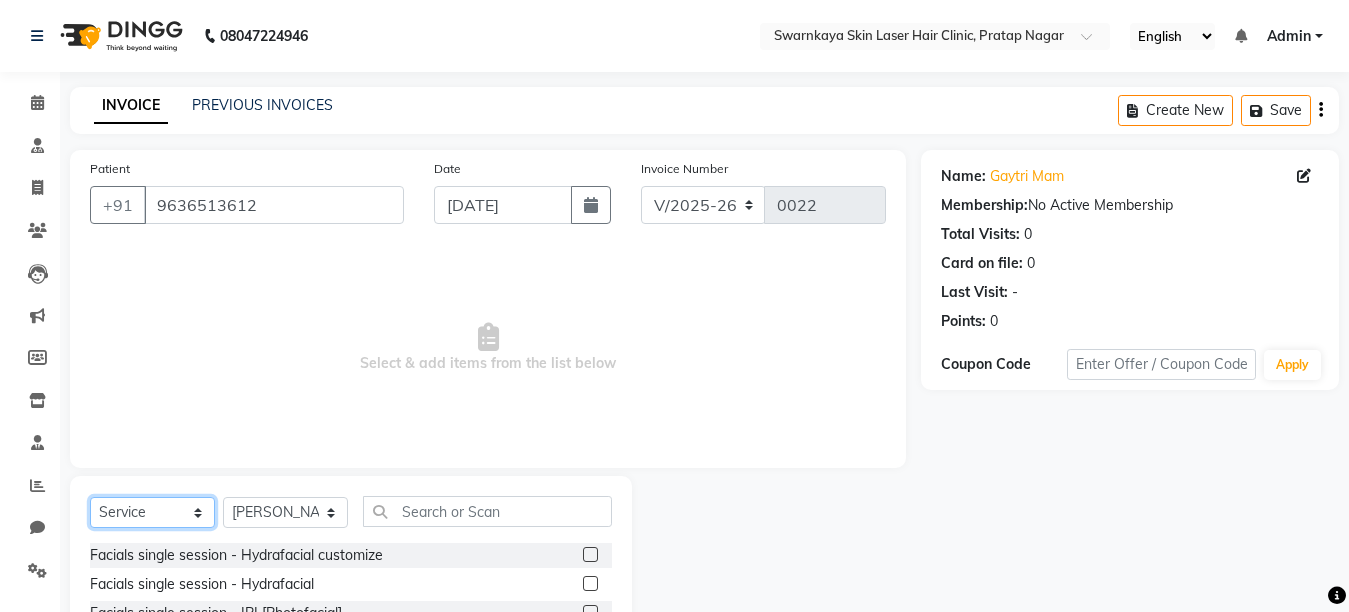 select on "product" 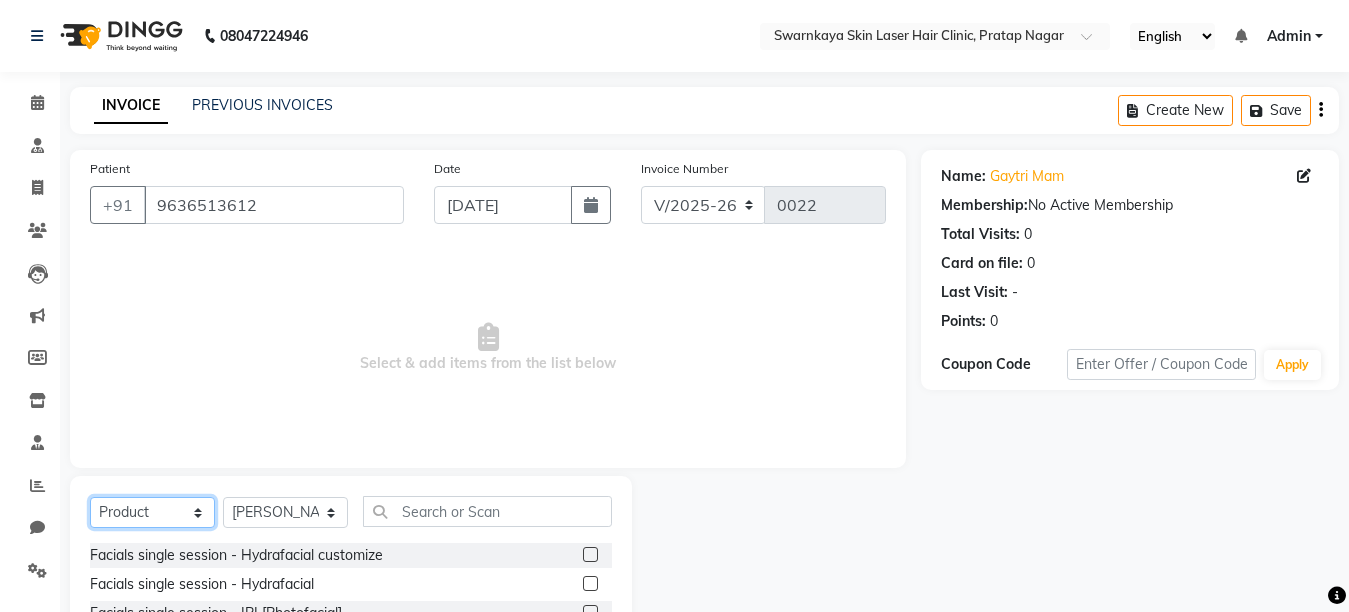 click on "Select  Service  Product  Membership  Package Voucher Prepaid Gift Card" 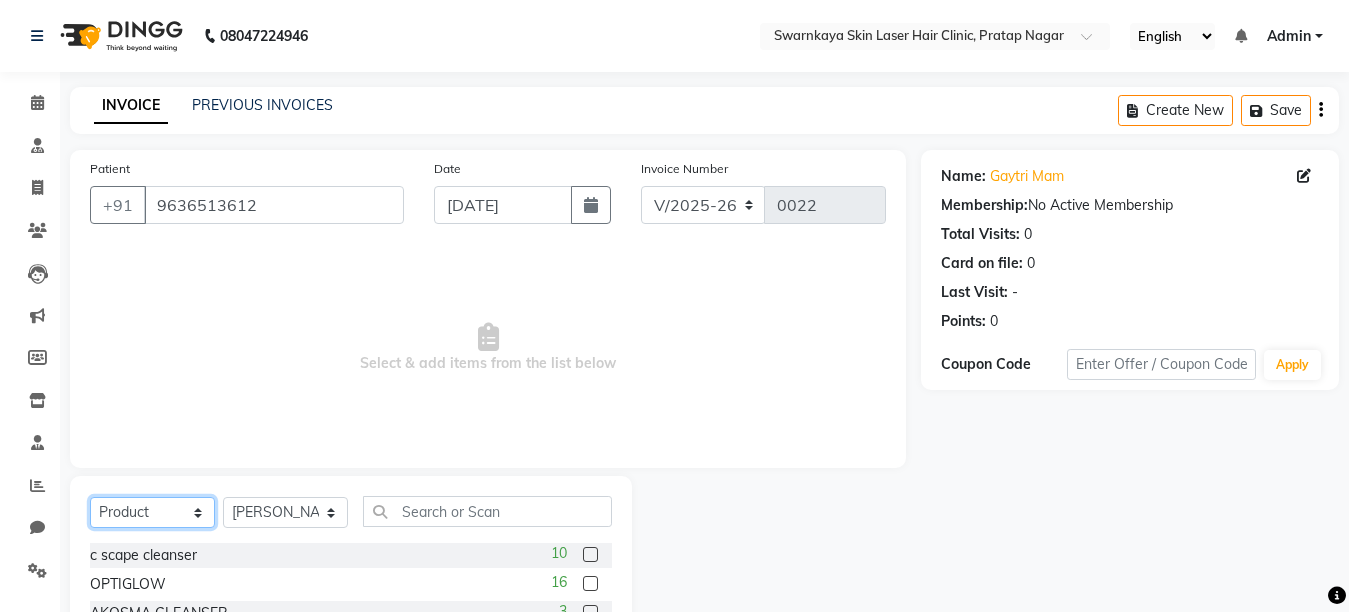 scroll, scrollTop: 189, scrollLeft: 0, axis: vertical 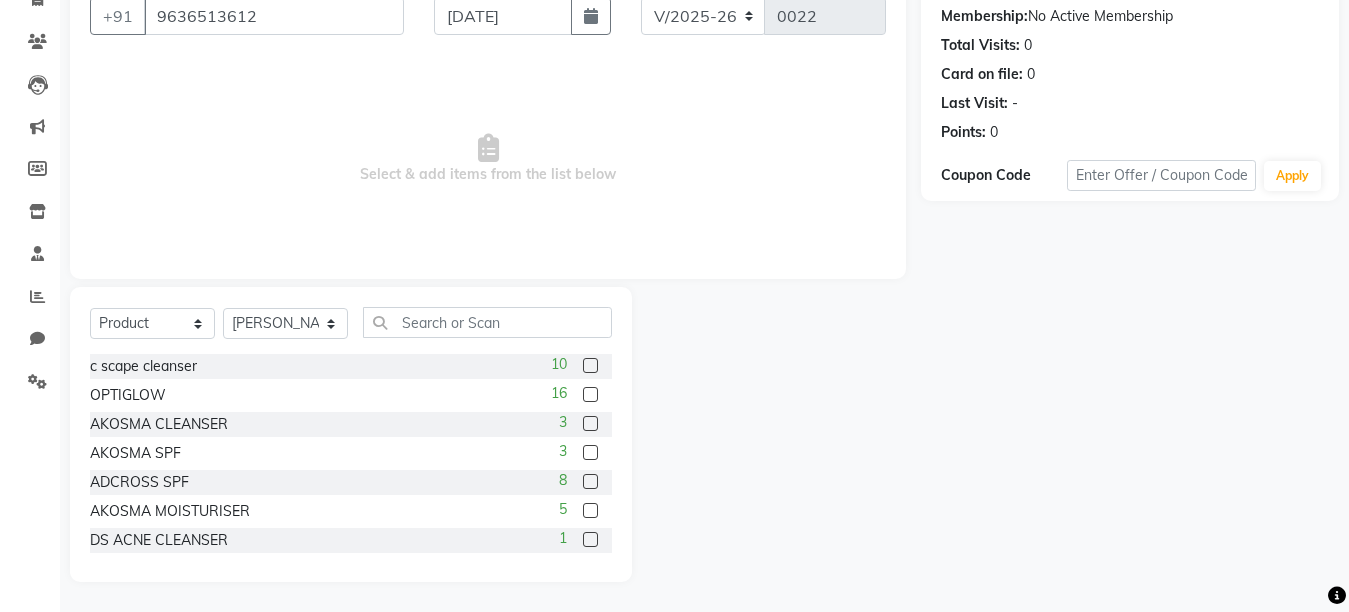 click 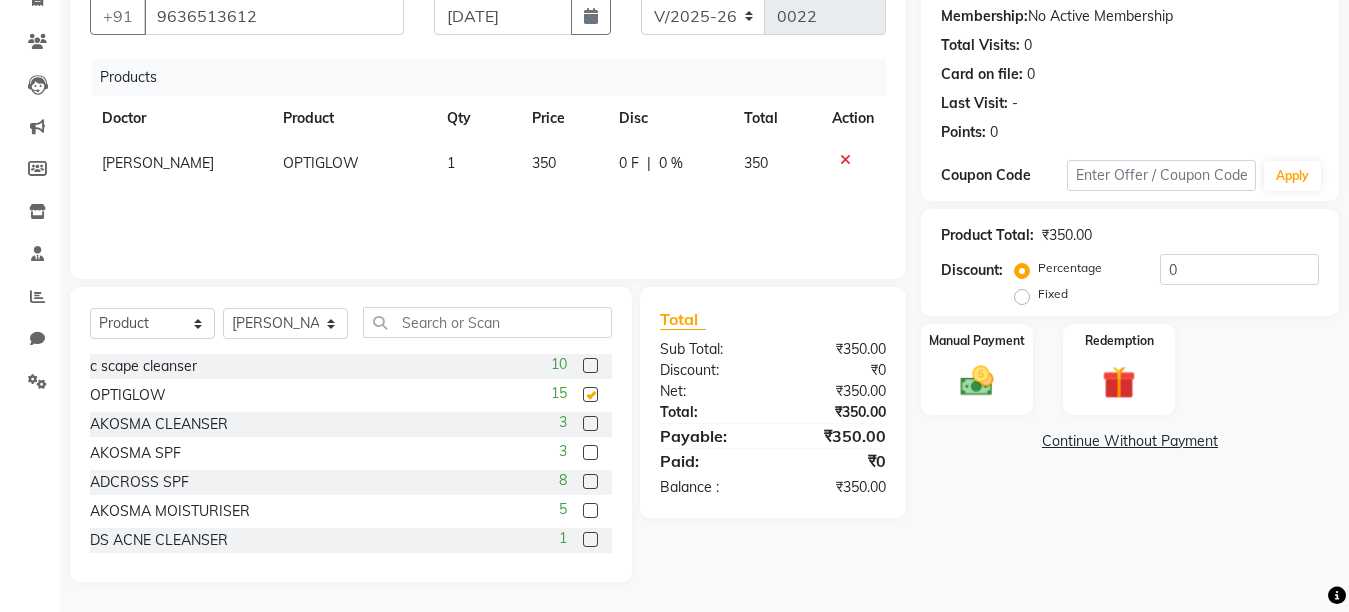checkbox on "false" 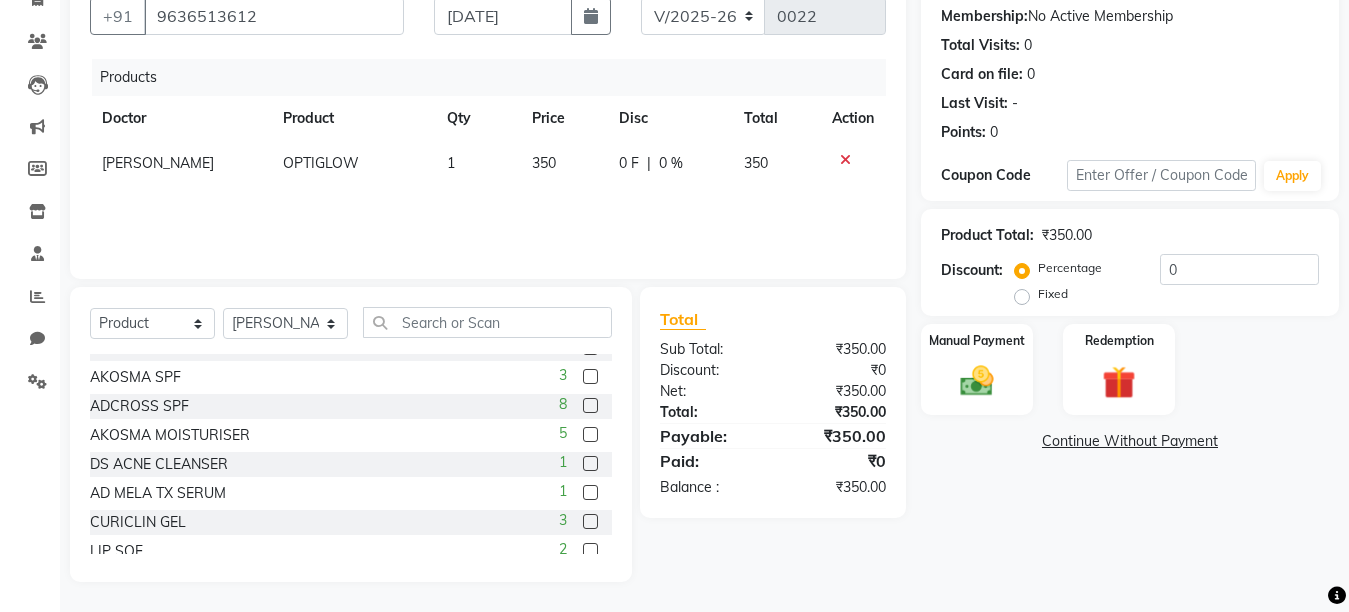 scroll, scrollTop: 80, scrollLeft: 0, axis: vertical 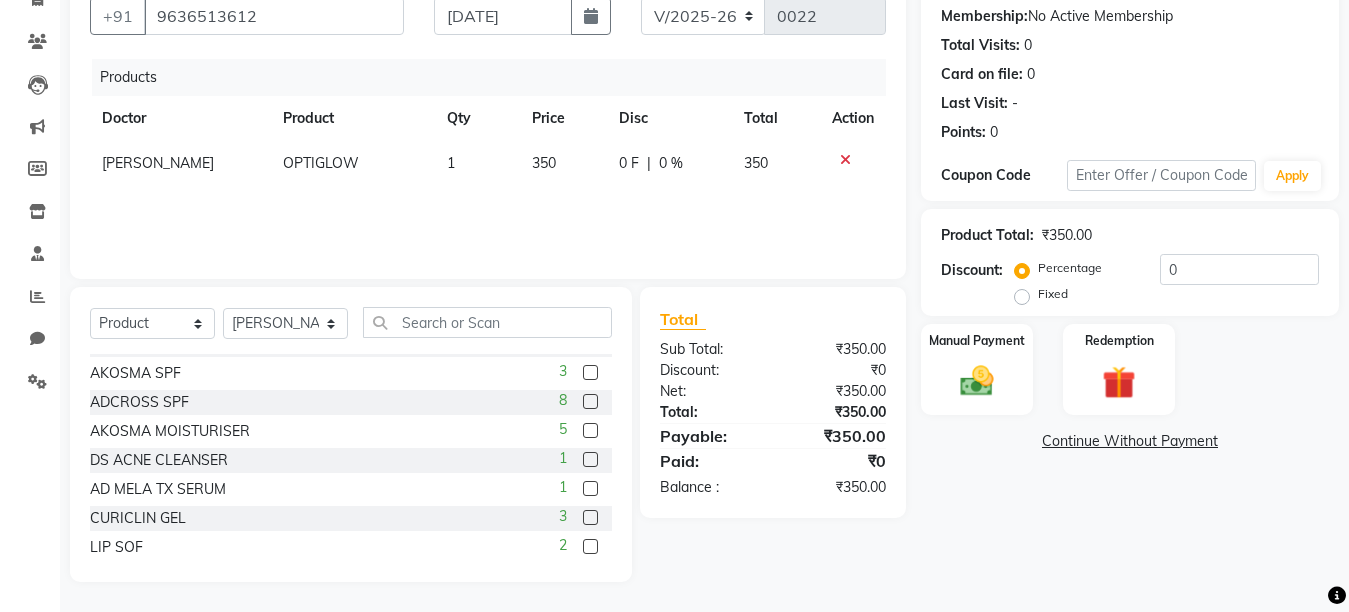 click 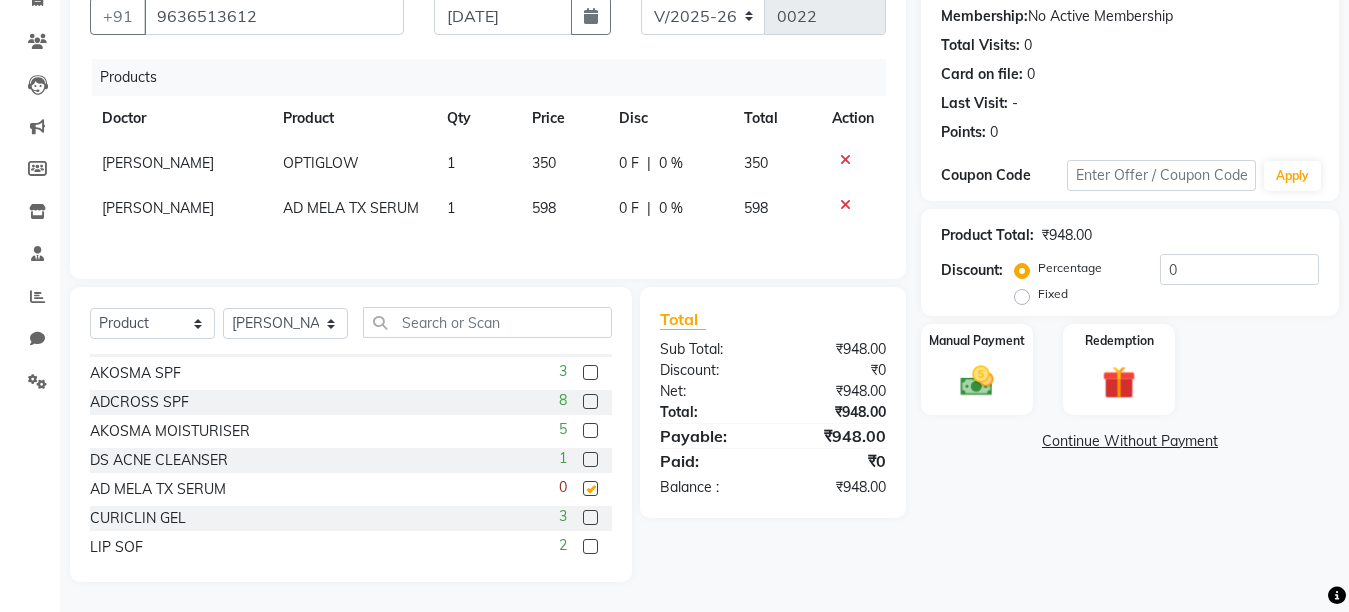 checkbox on "false" 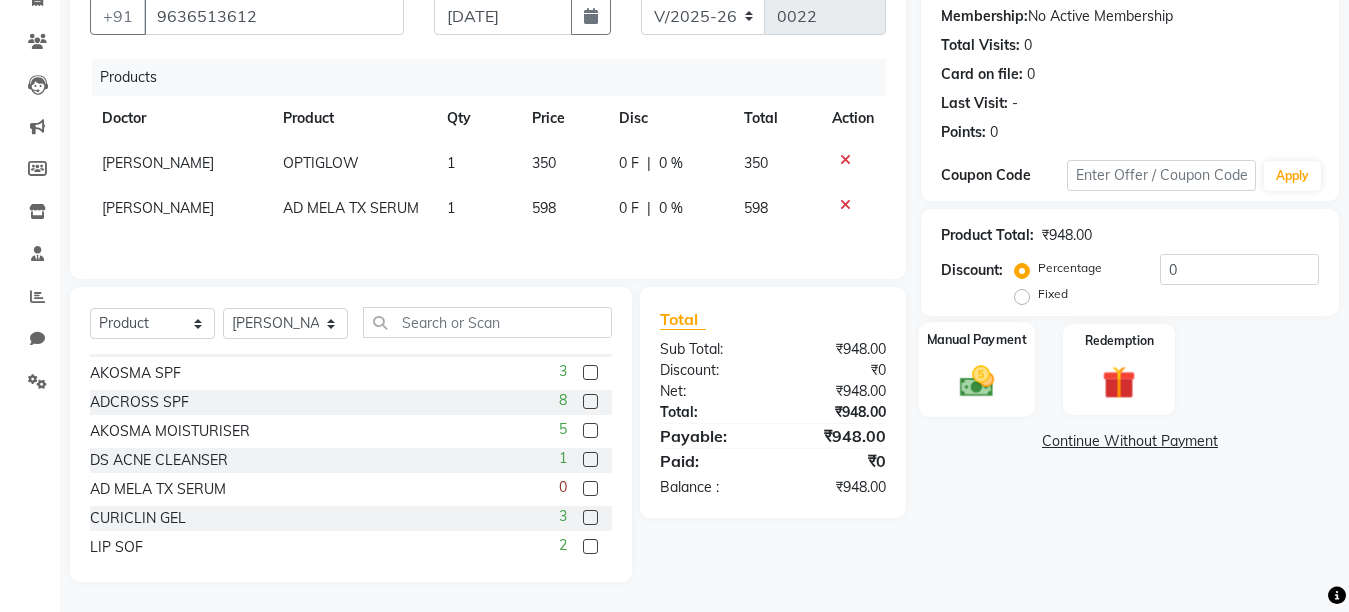 click on "Manual Payment" 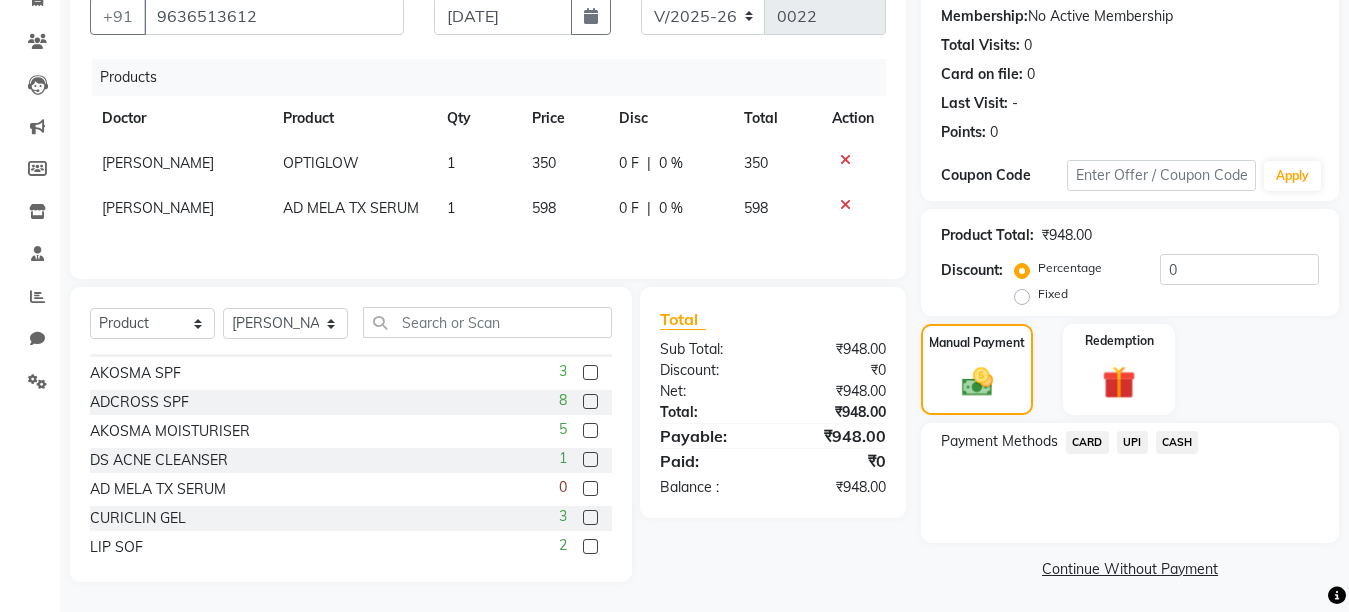 click on "UPI" 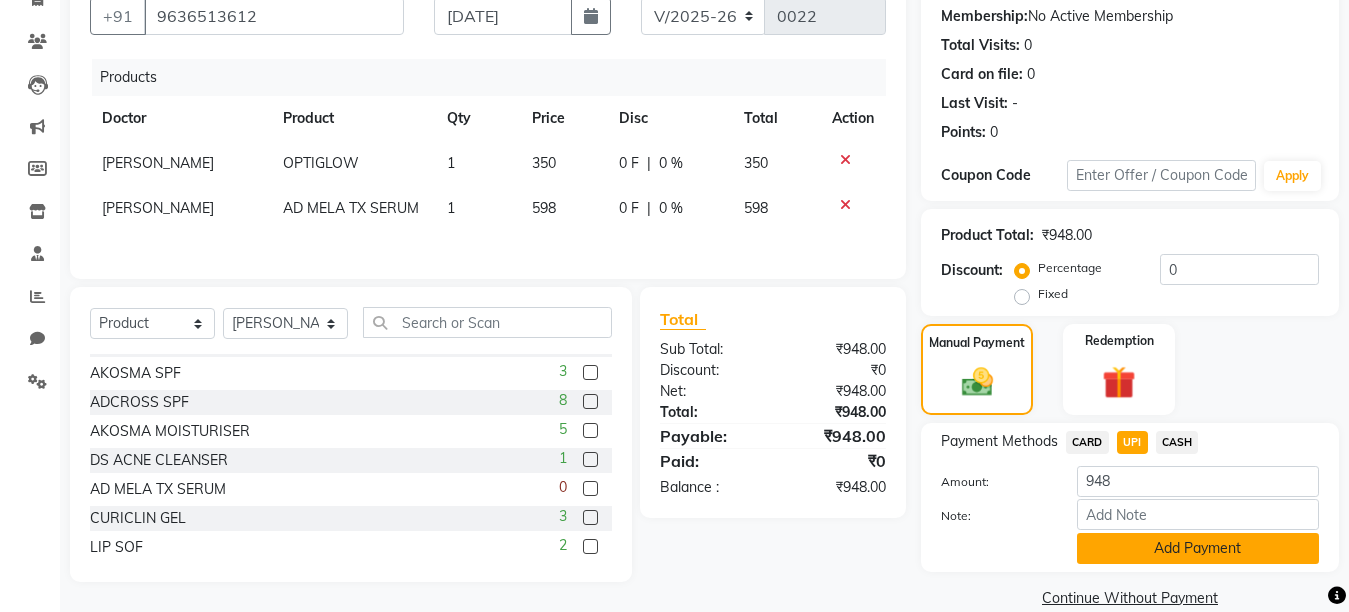 click on "Add Payment" 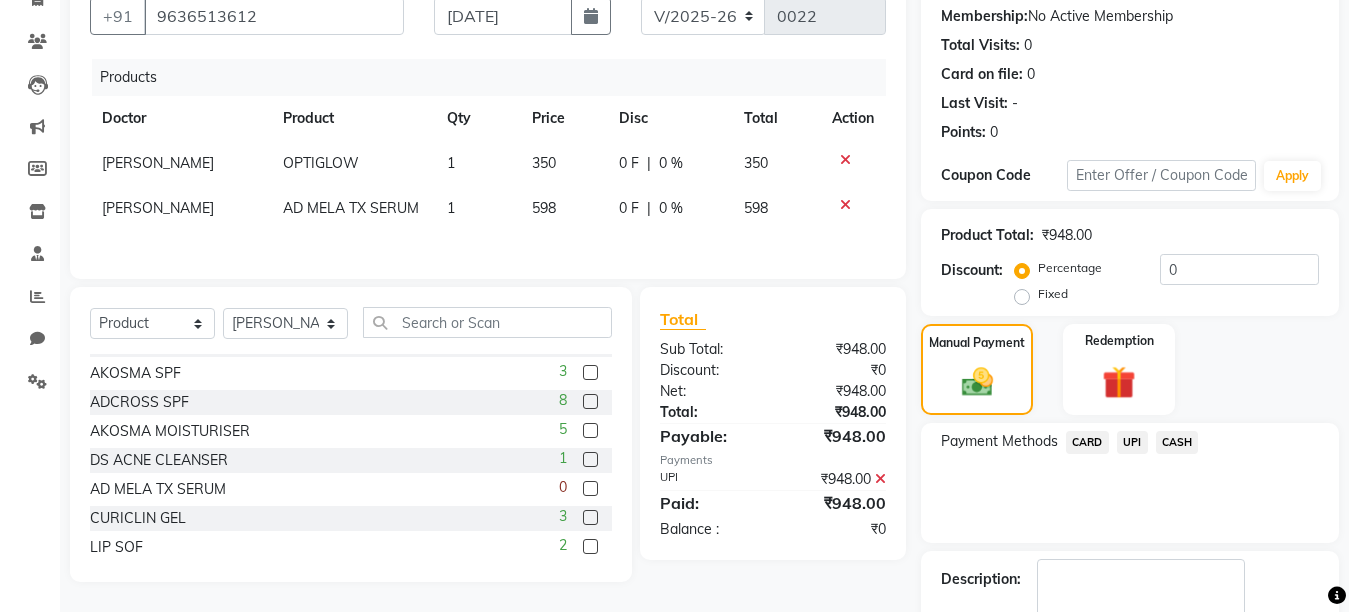 scroll, scrollTop: 304, scrollLeft: 0, axis: vertical 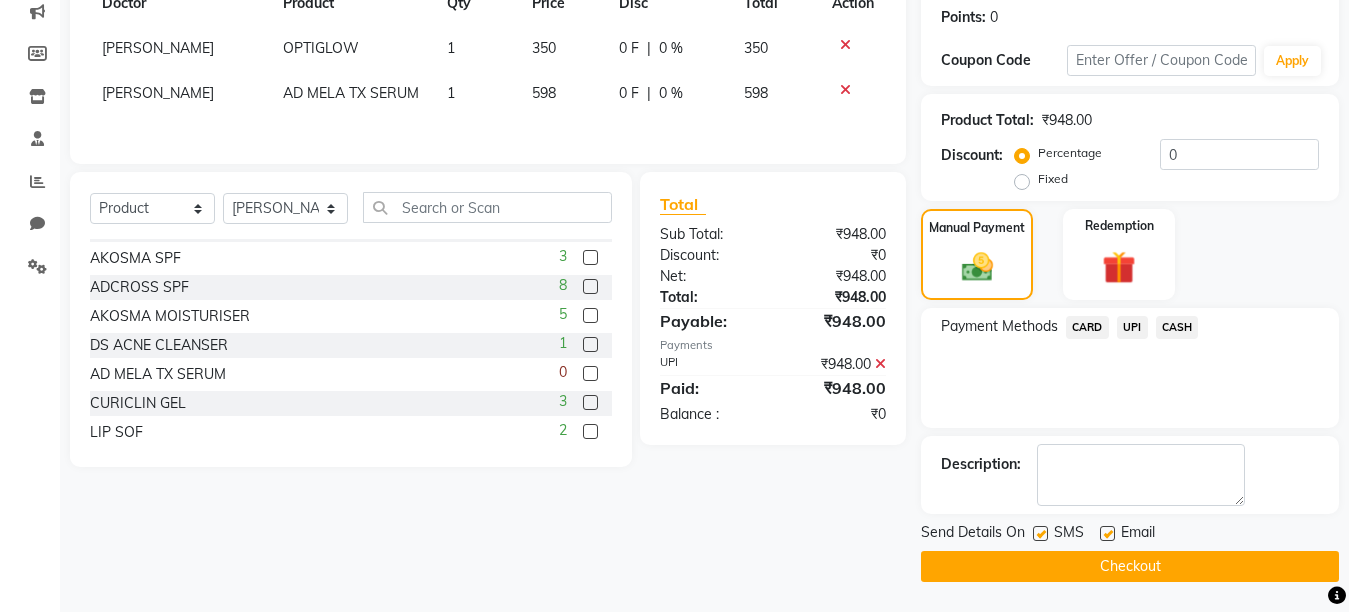 click 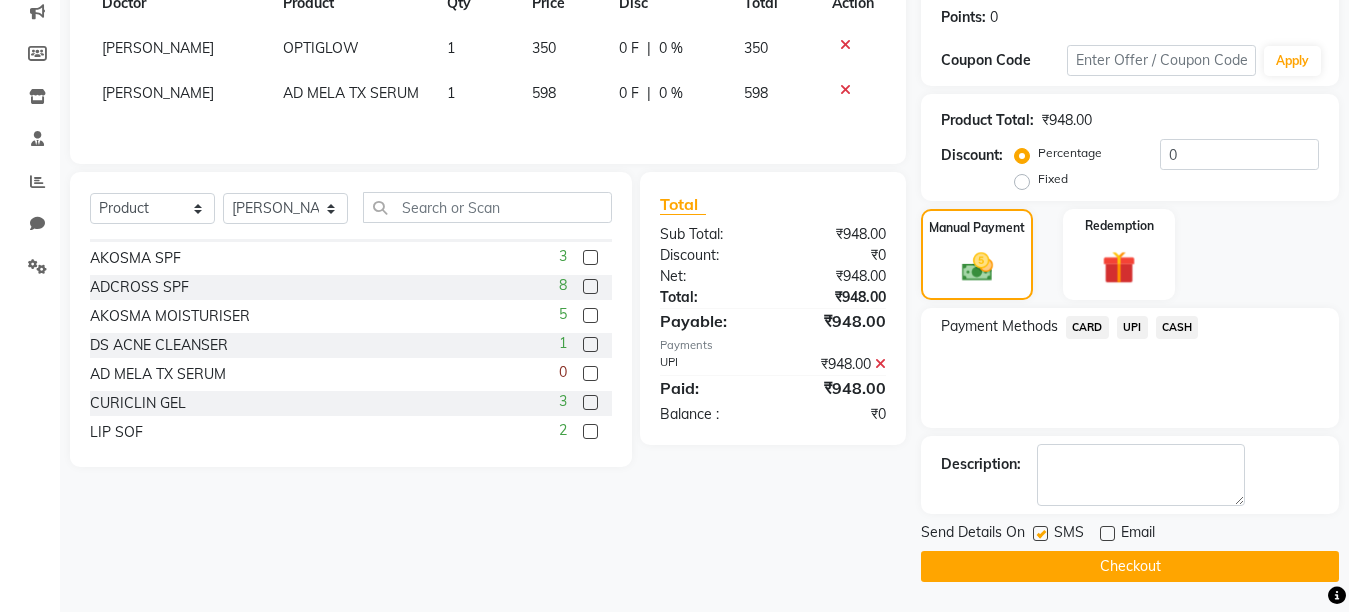 click 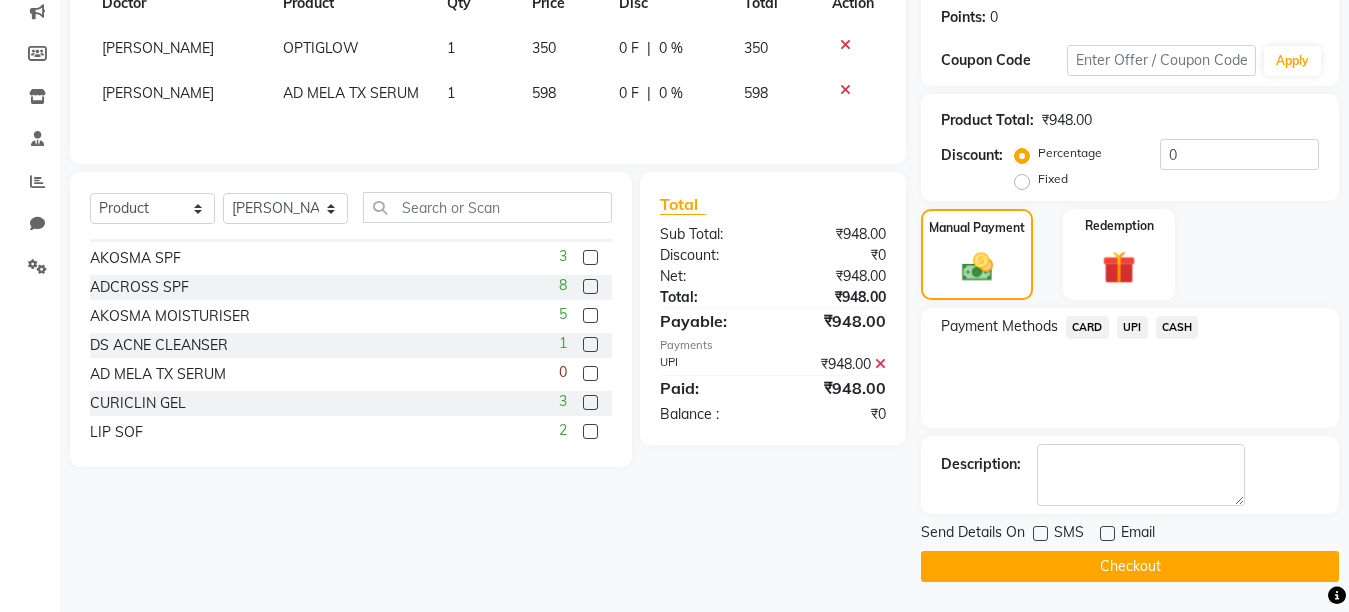 click on "Checkout" 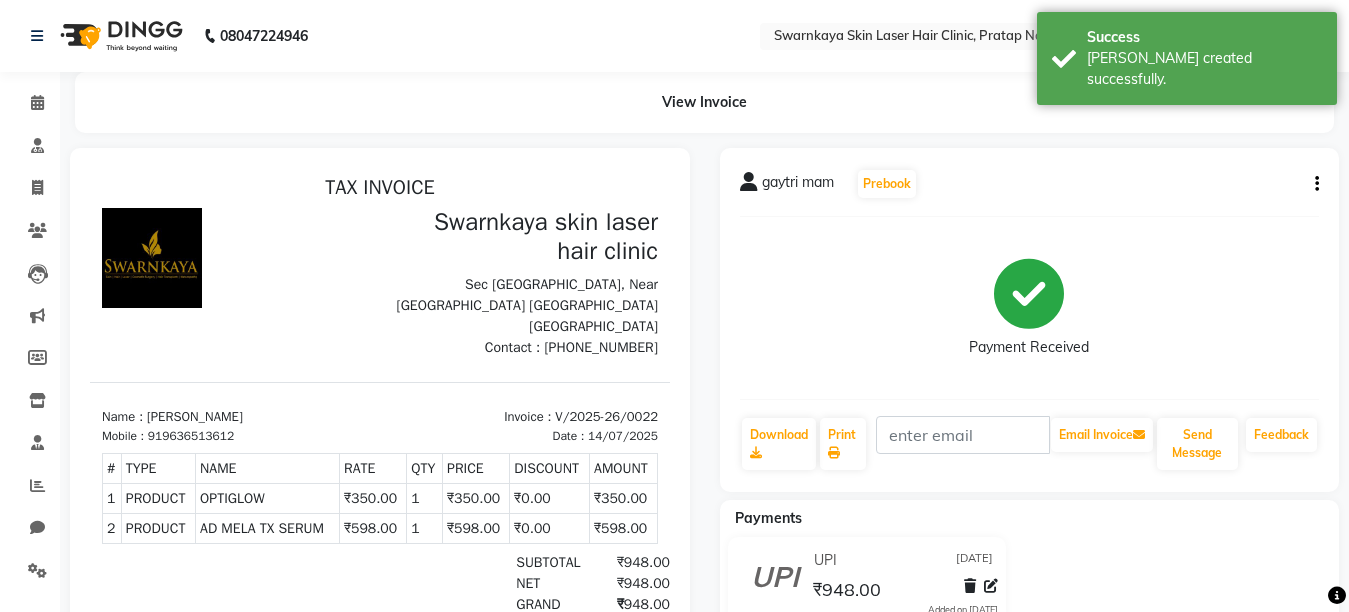 scroll, scrollTop: 0, scrollLeft: 0, axis: both 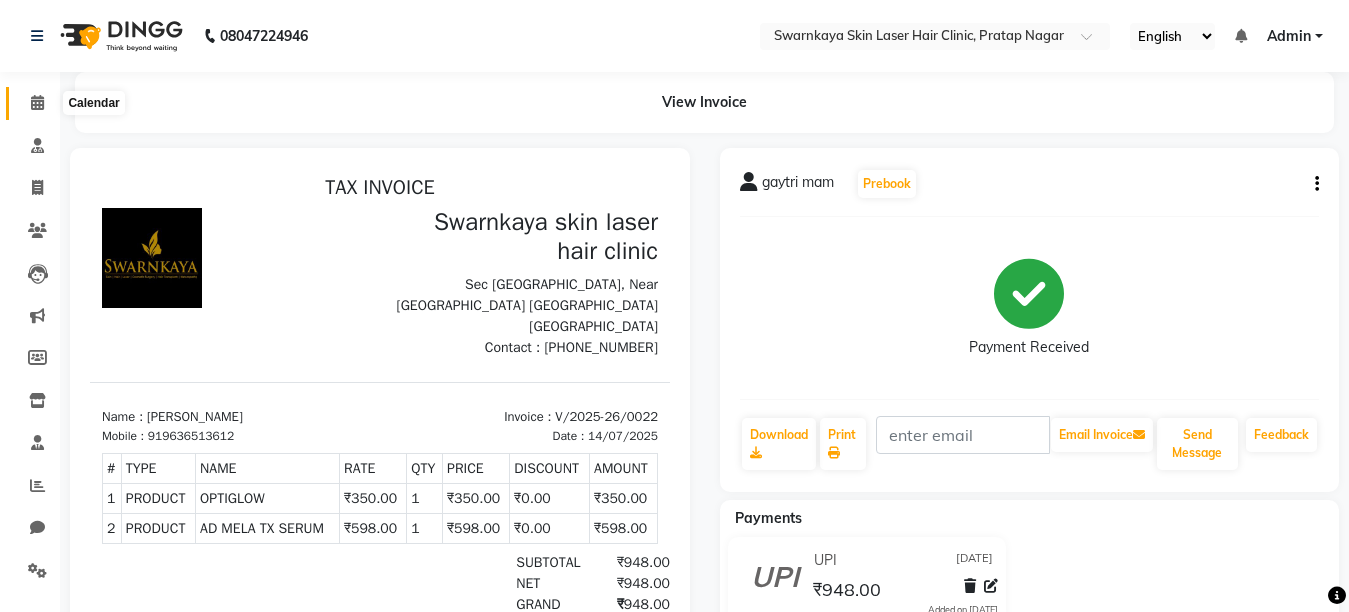 click 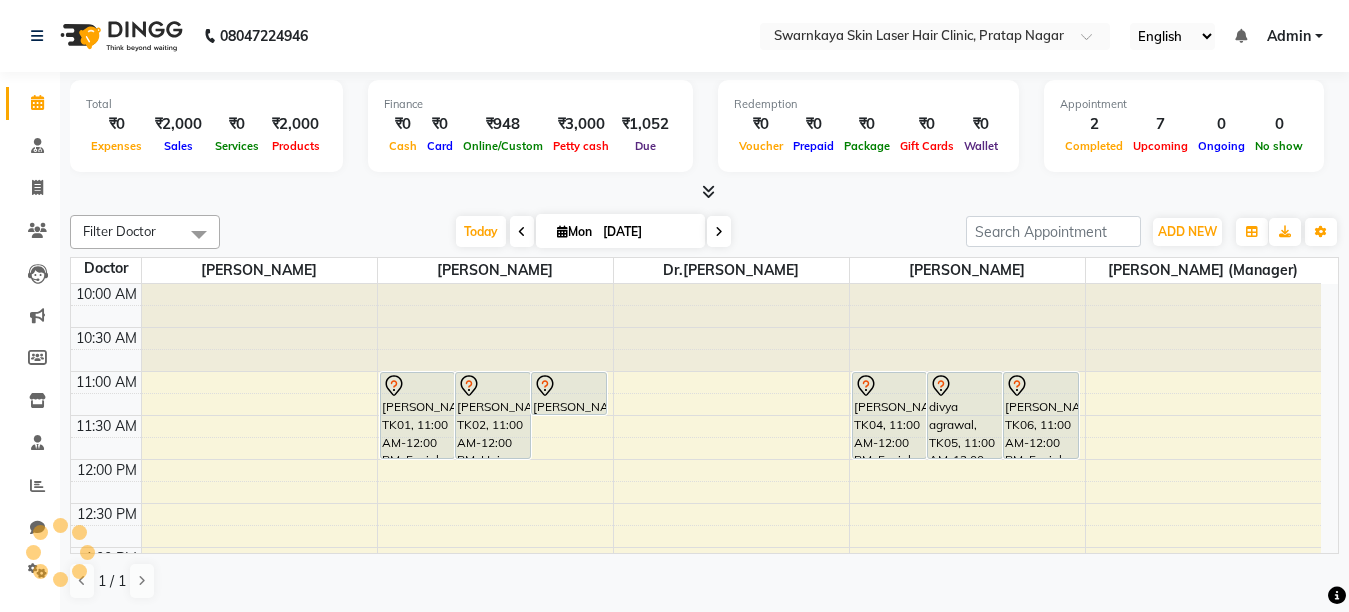 scroll, scrollTop: 0, scrollLeft: 0, axis: both 